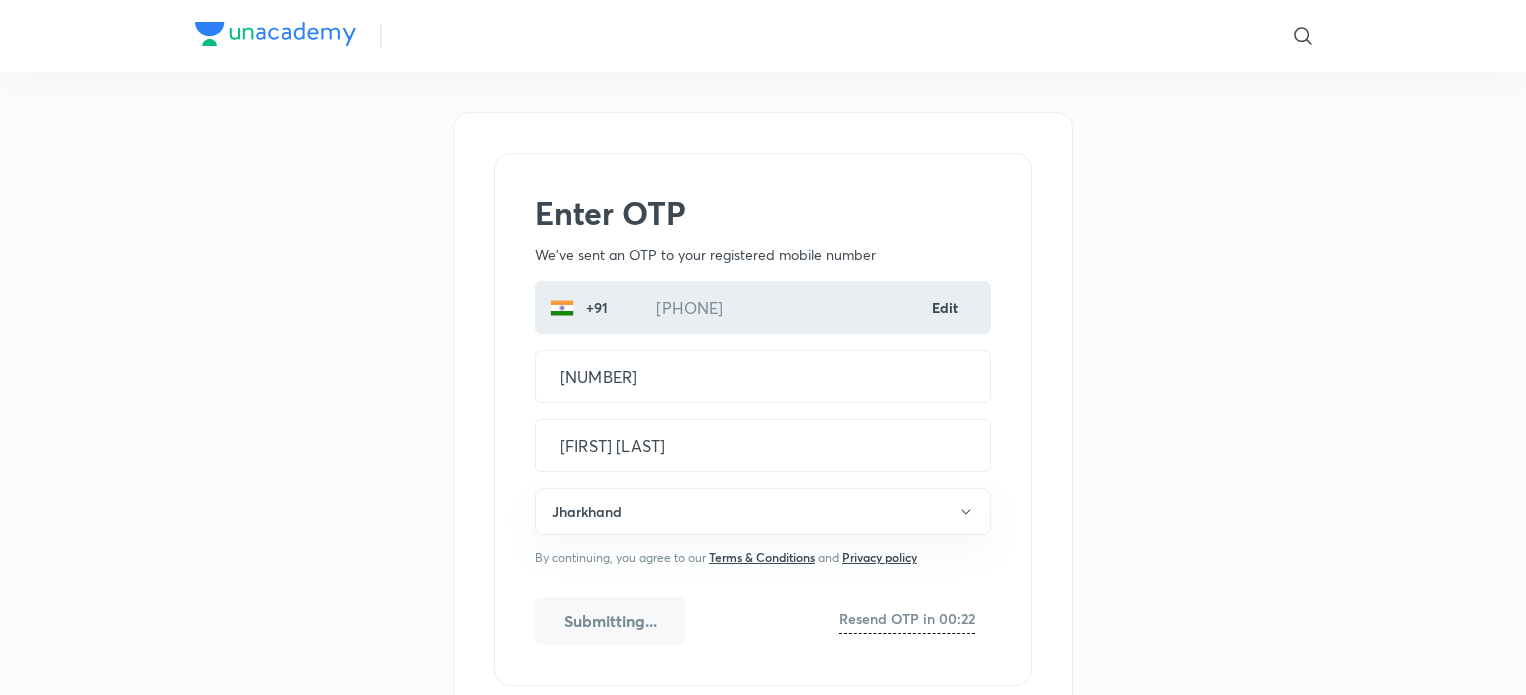 scroll, scrollTop: 58, scrollLeft: 0, axis: vertical 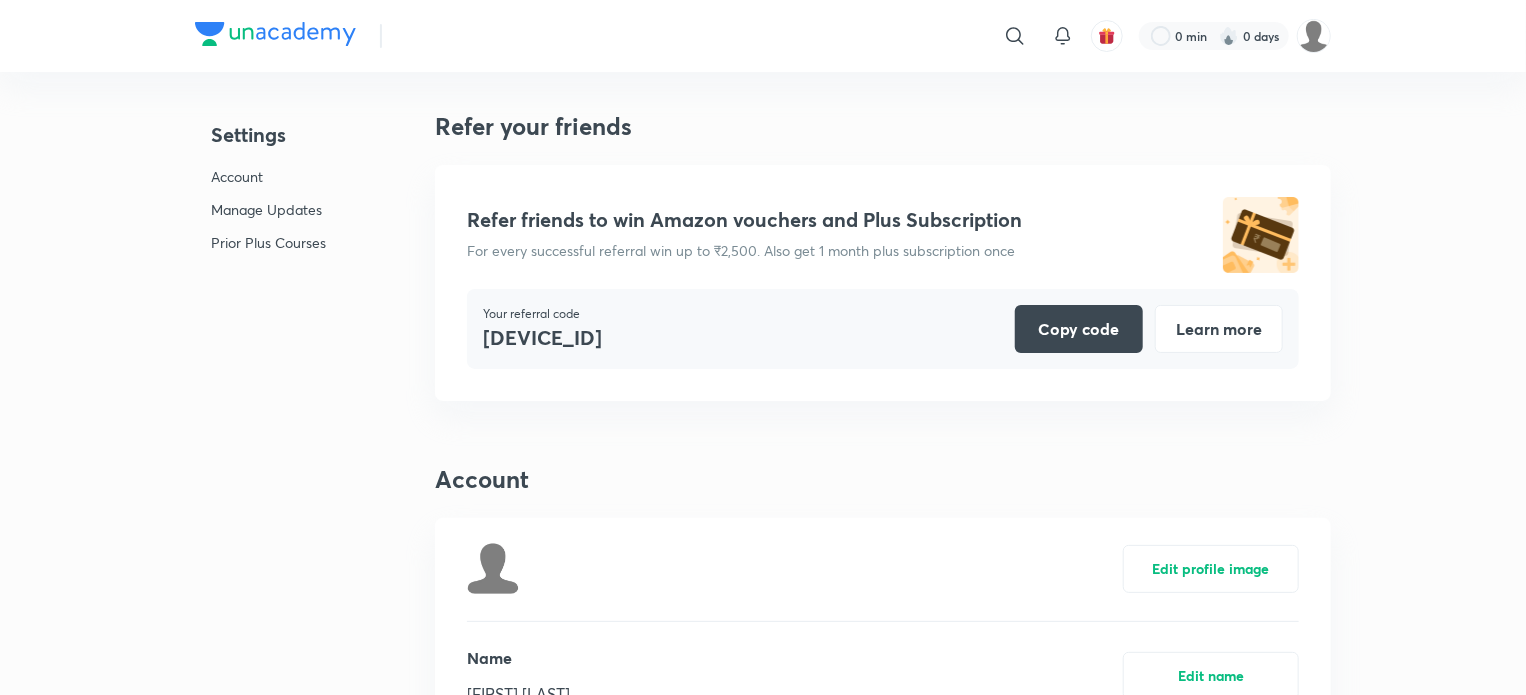 click on "Account" at bounding box center [268, 176] 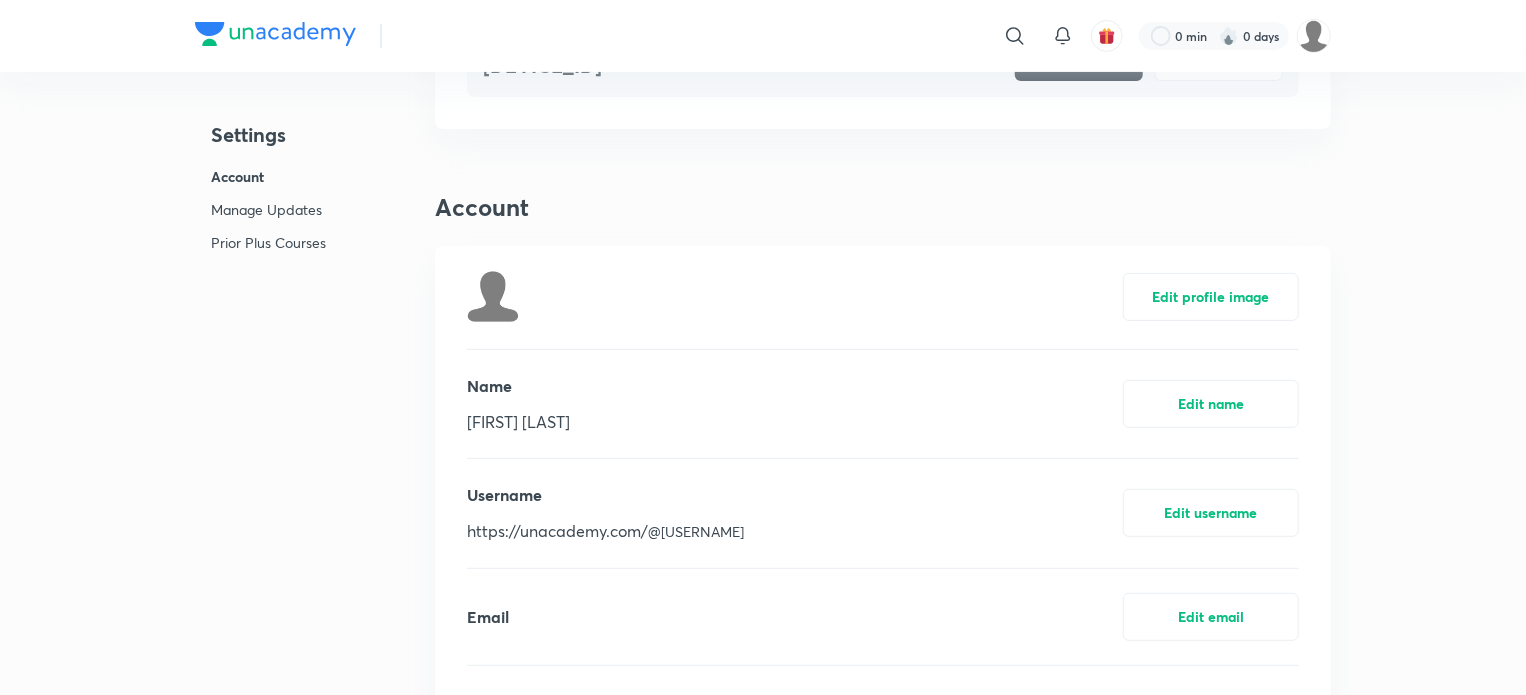scroll, scrollTop: 360, scrollLeft: 0, axis: vertical 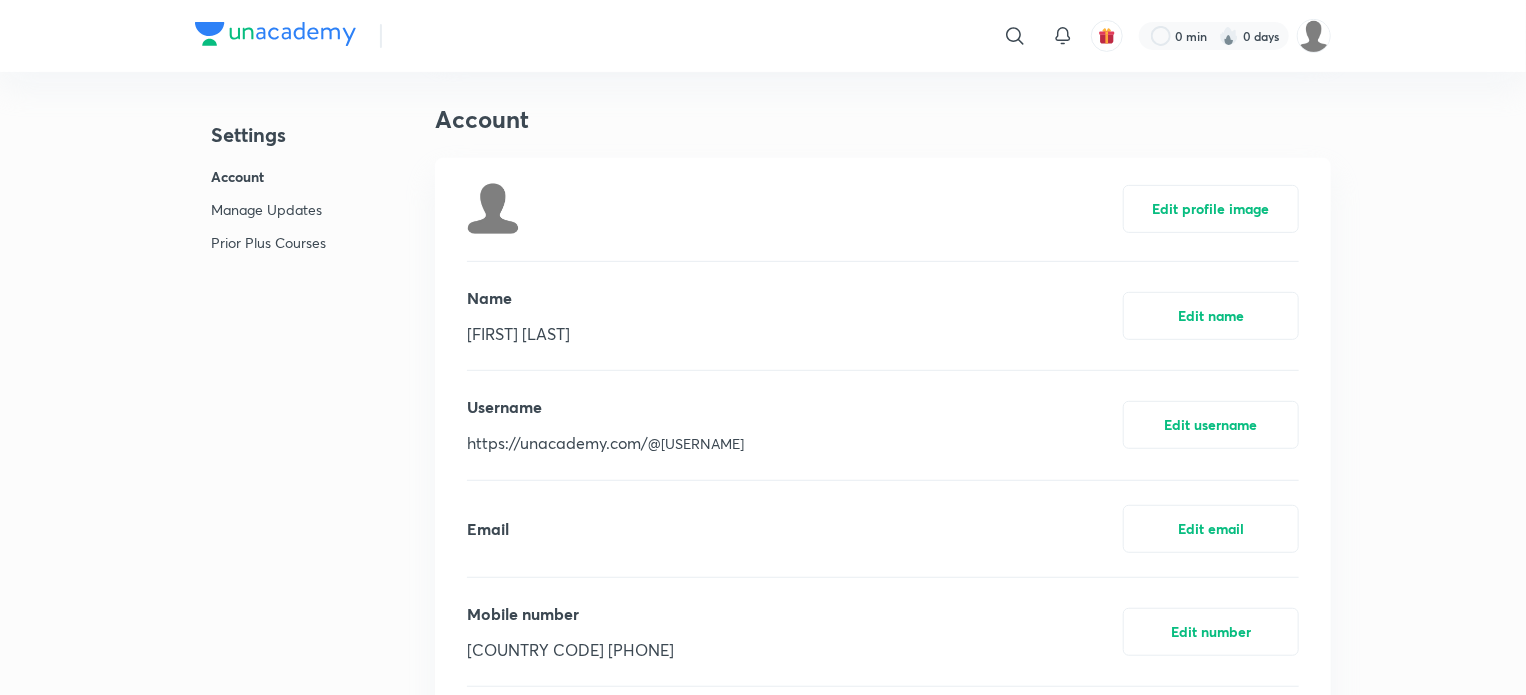 click at bounding box center (275, 34) 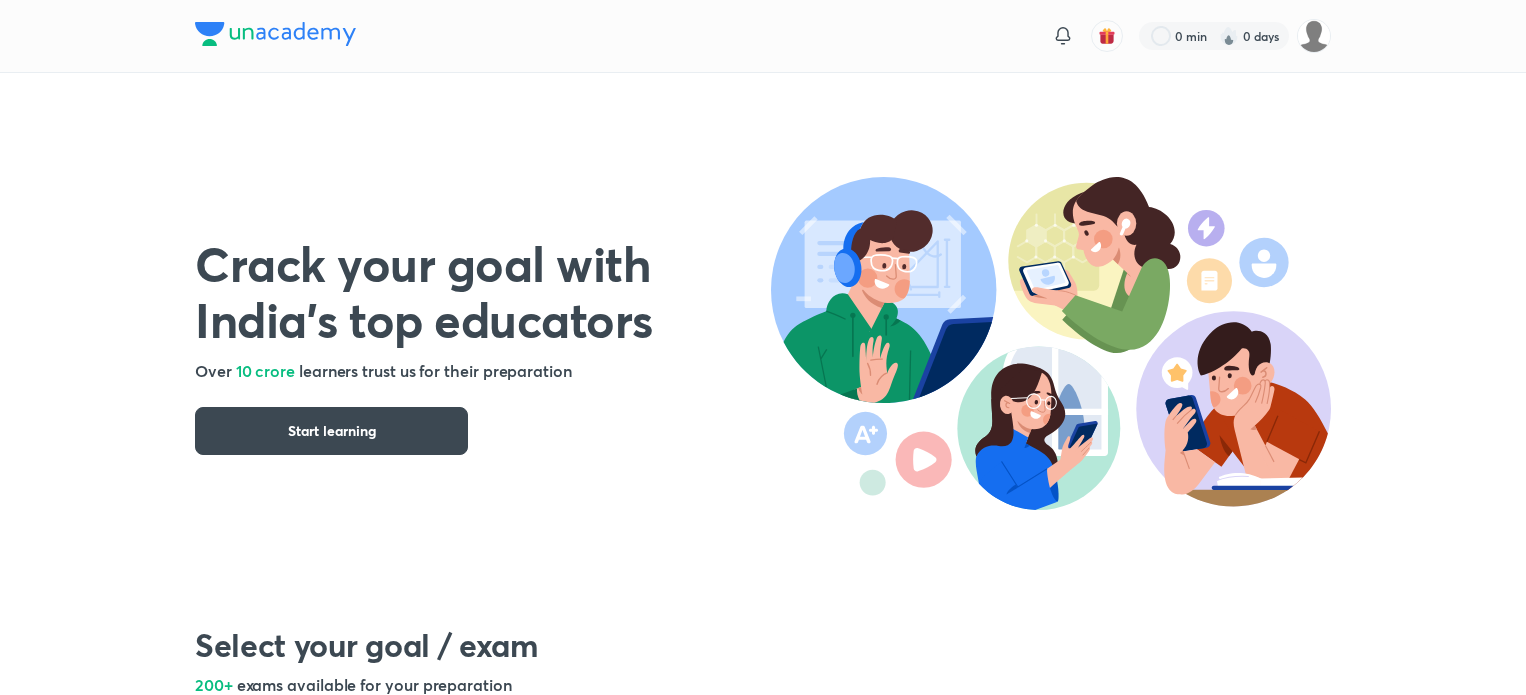 scroll, scrollTop: 0, scrollLeft: 0, axis: both 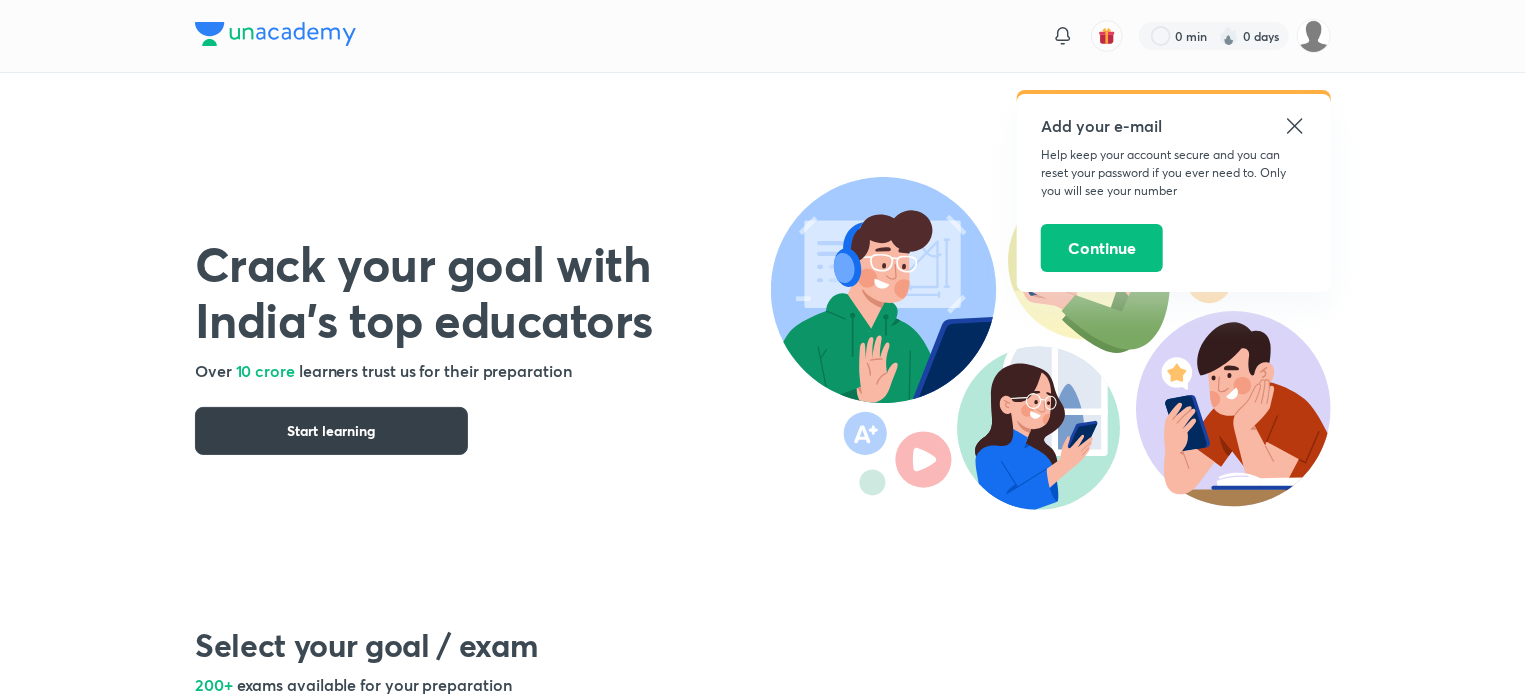 click on "Start learning" at bounding box center [332, 431] 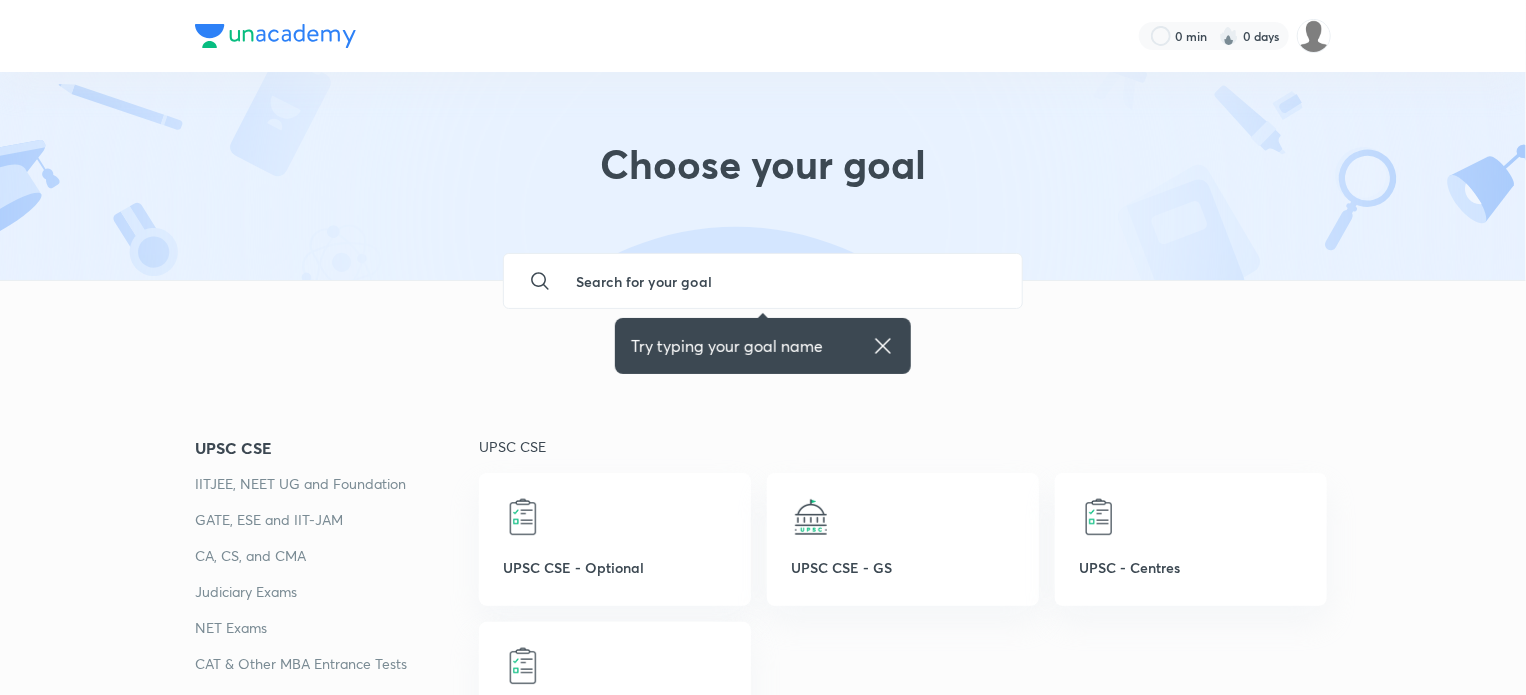 click at bounding box center [783, 281] 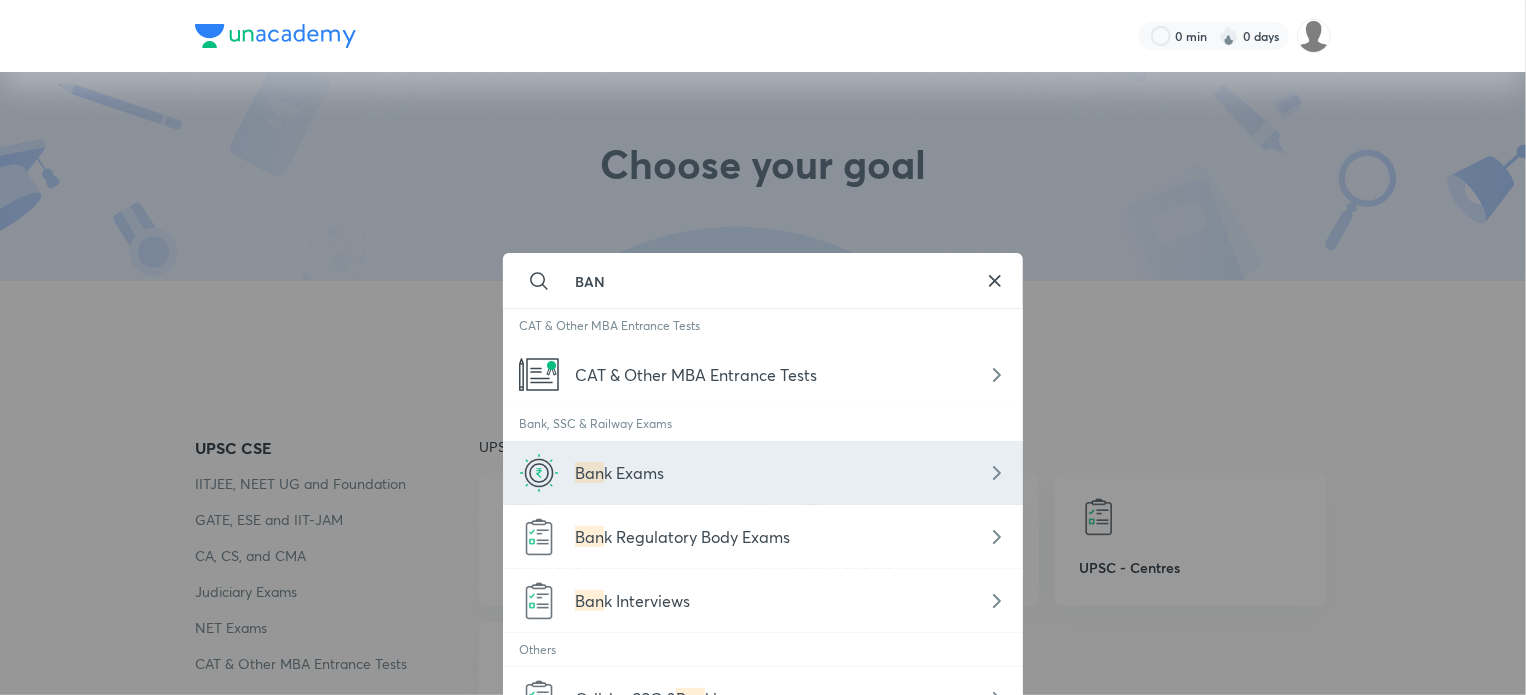 click on "k Exams" at bounding box center (634, 472) 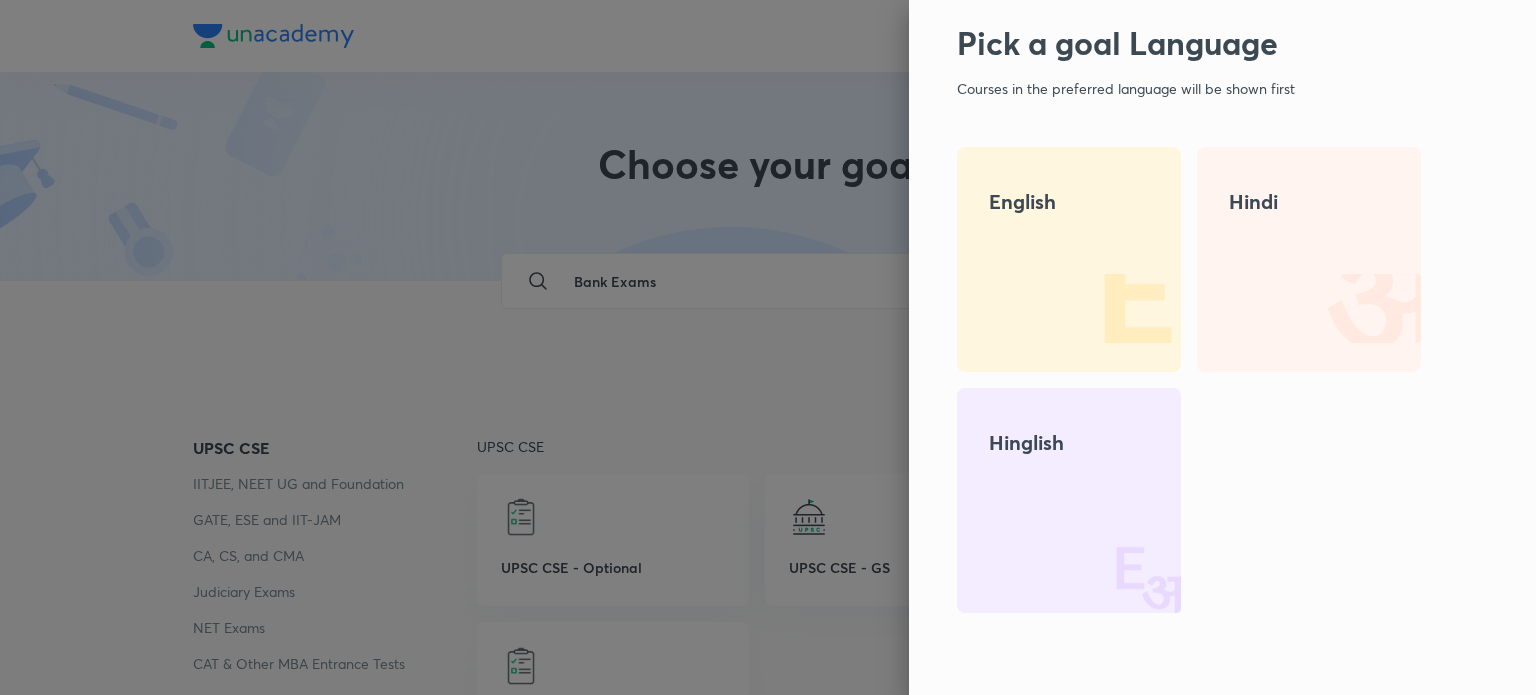 click at bounding box center [1117, 308] 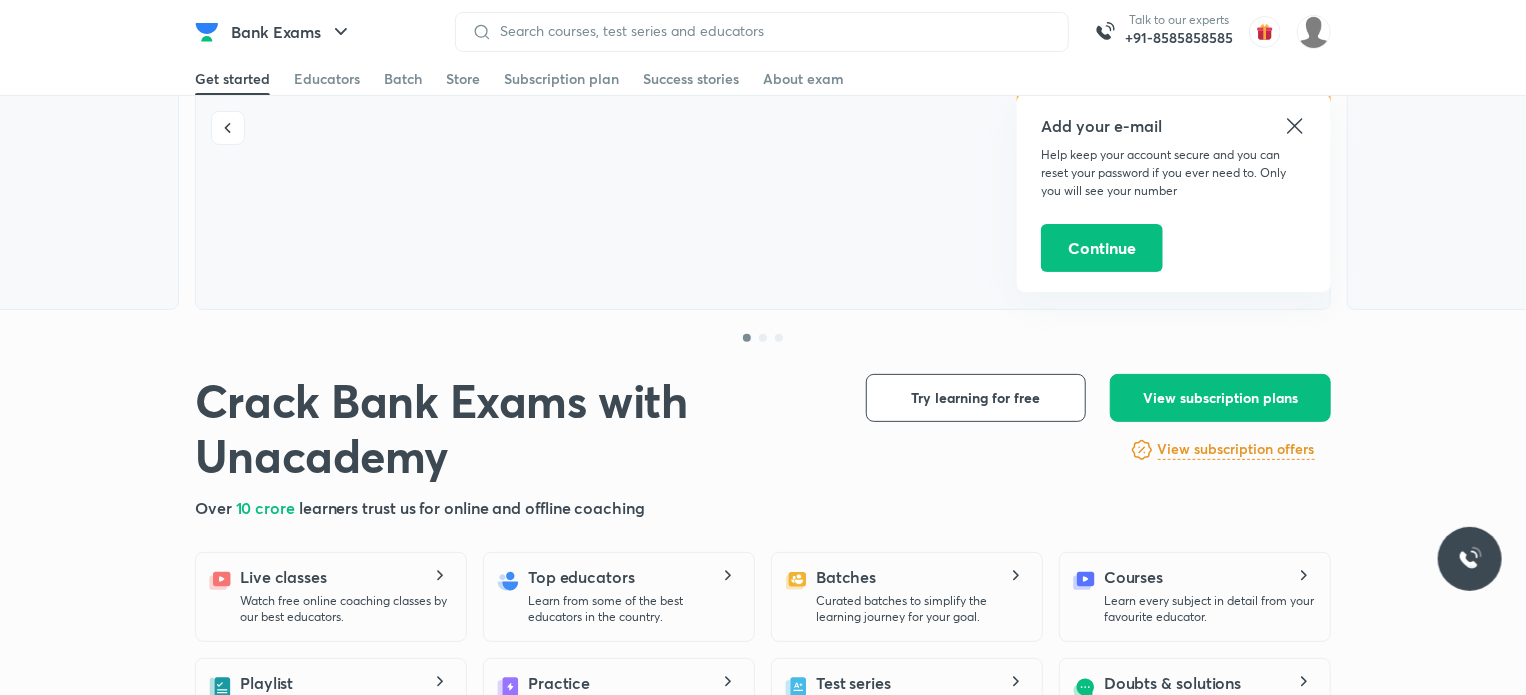 scroll, scrollTop: 153, scrollLeft: 0, axis: vertical 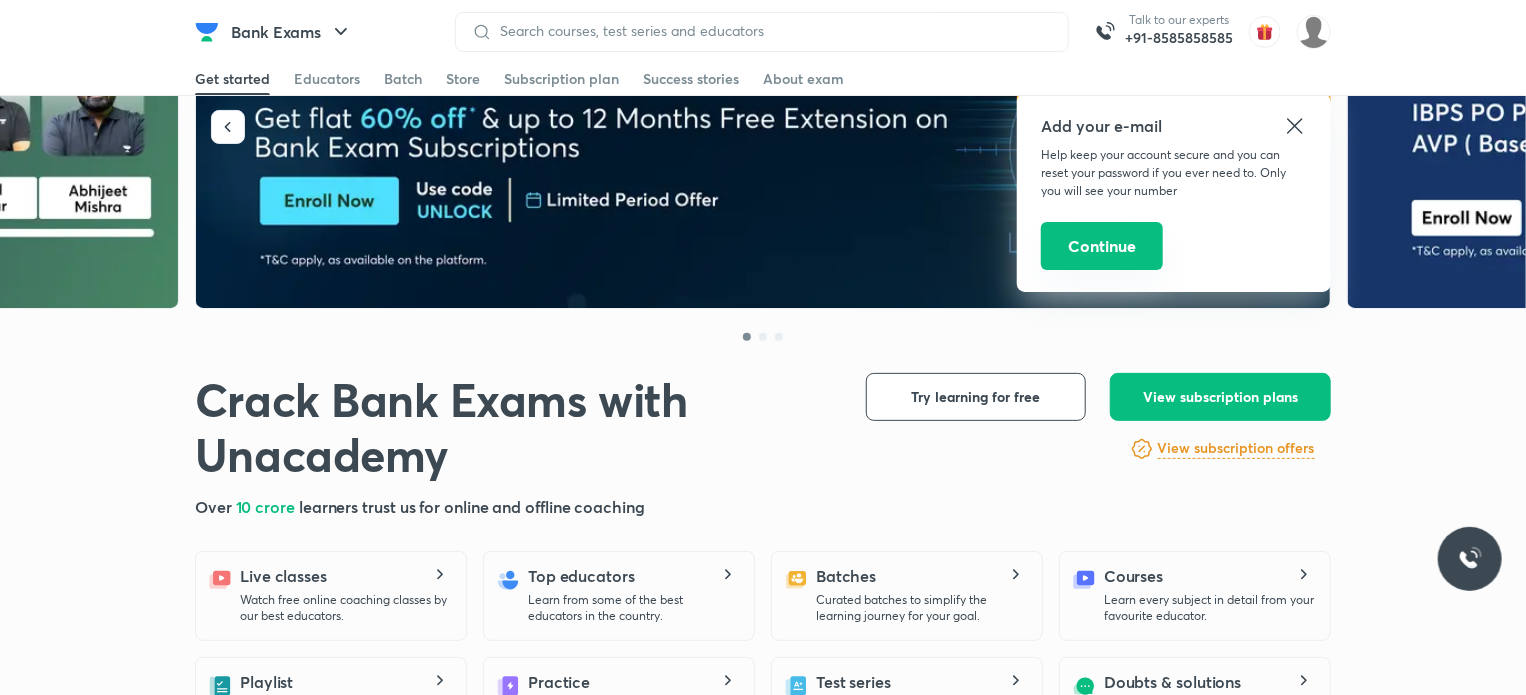 click on "Continue" at bounding box center (1102, 246) 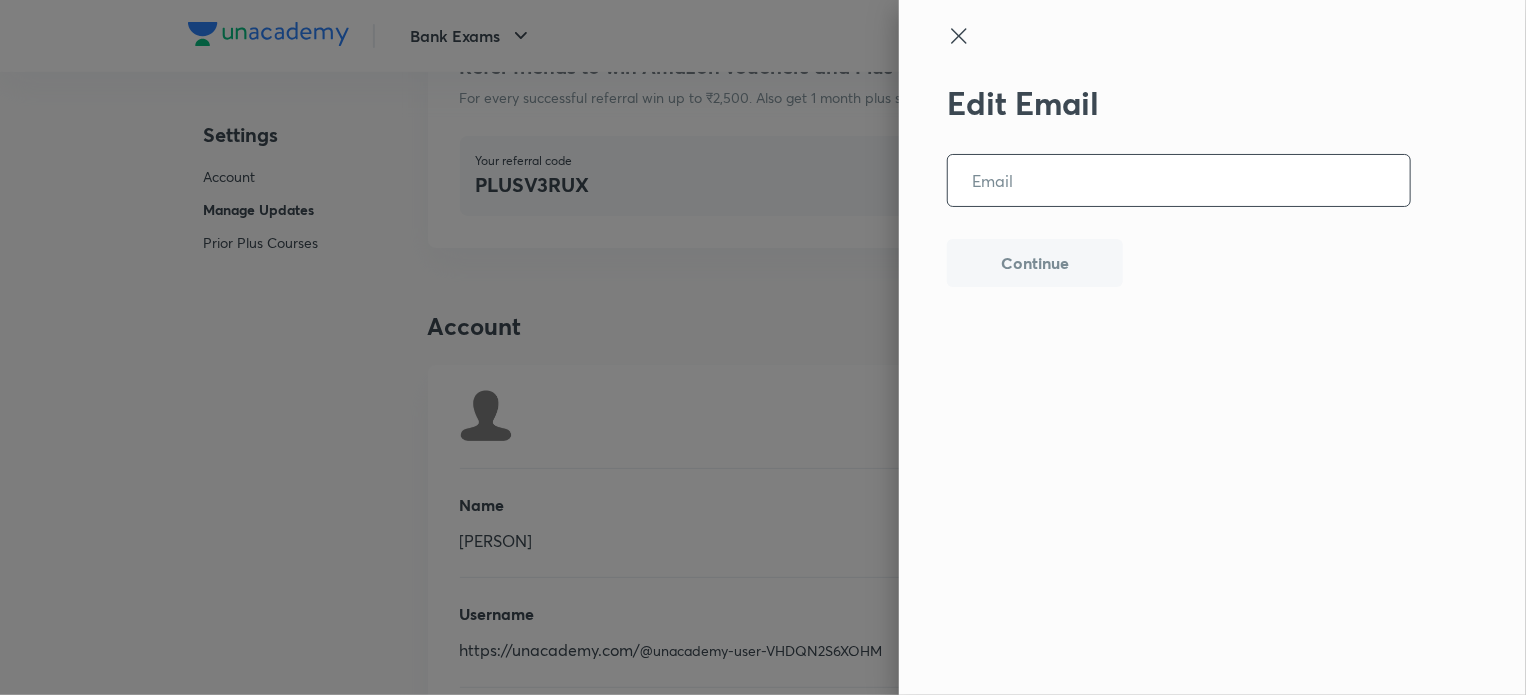 scroll, scrollTop: 4941, scrollLeft: 0, axis: vertical 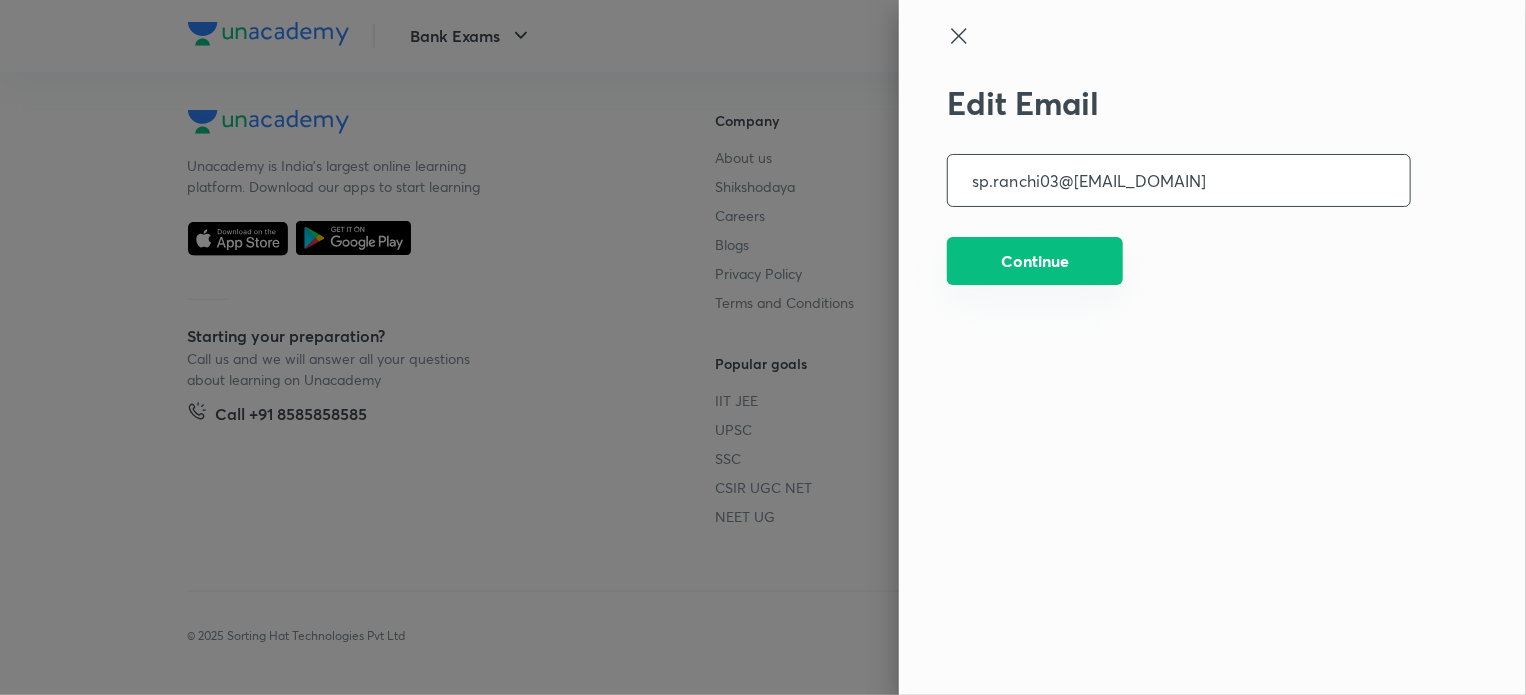 type on "sp.ranchi03@[EMAIL_DOMAIN]" 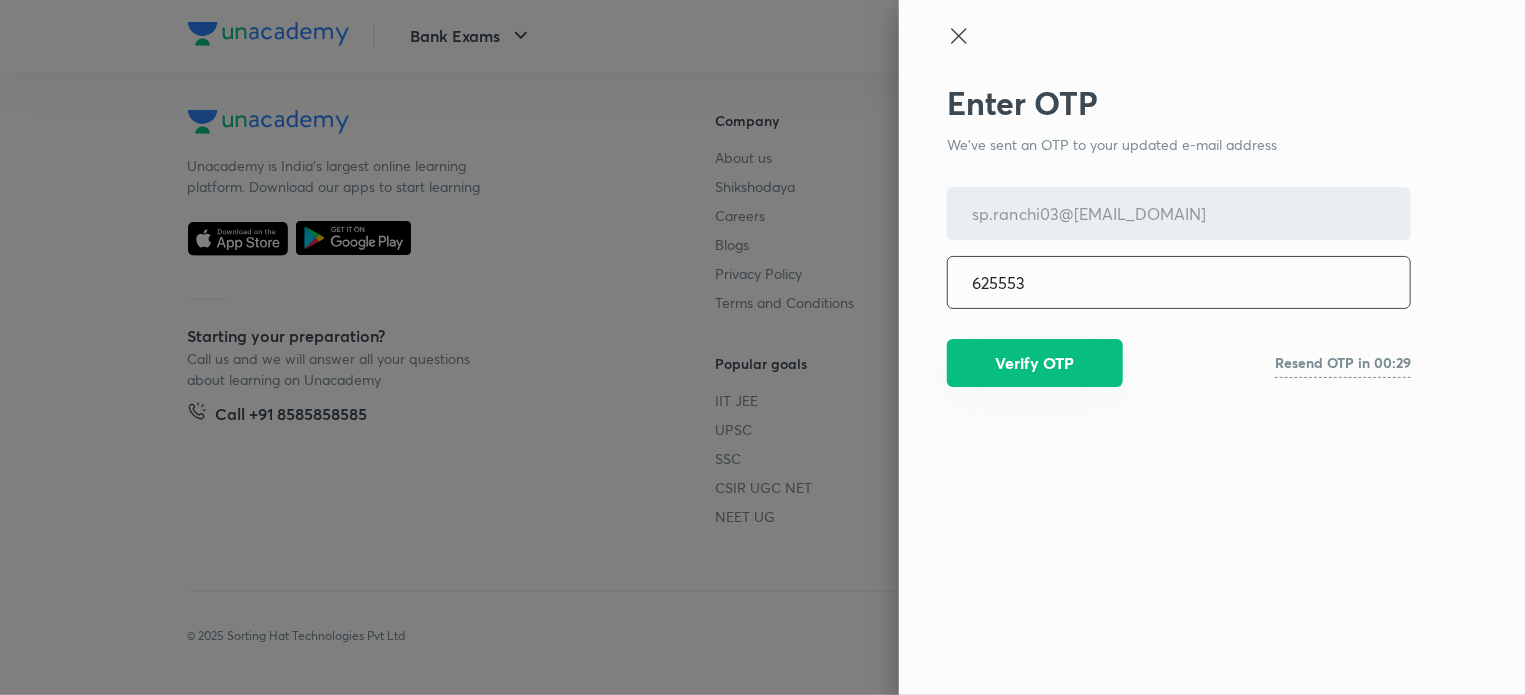 type on "625553" 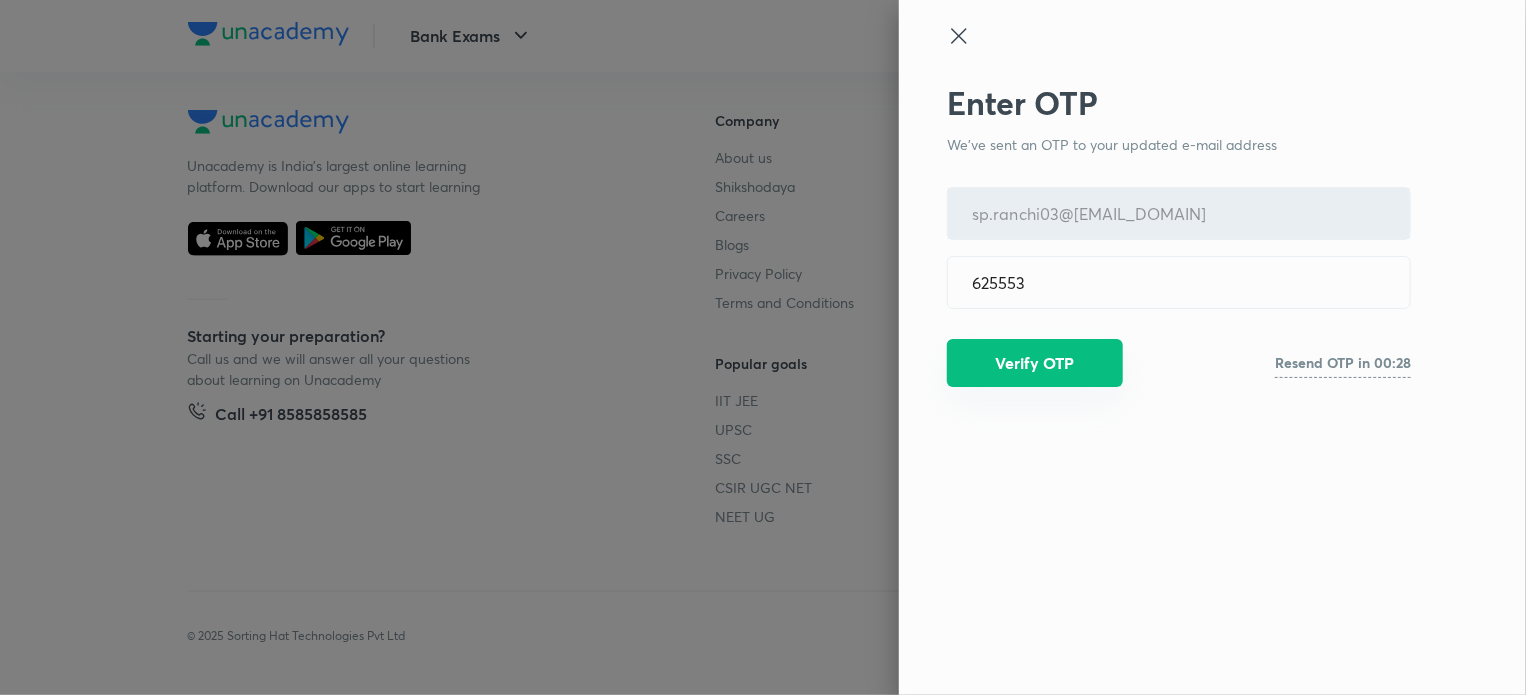click on "Verify OTP" at bounding box center (1035, 363) 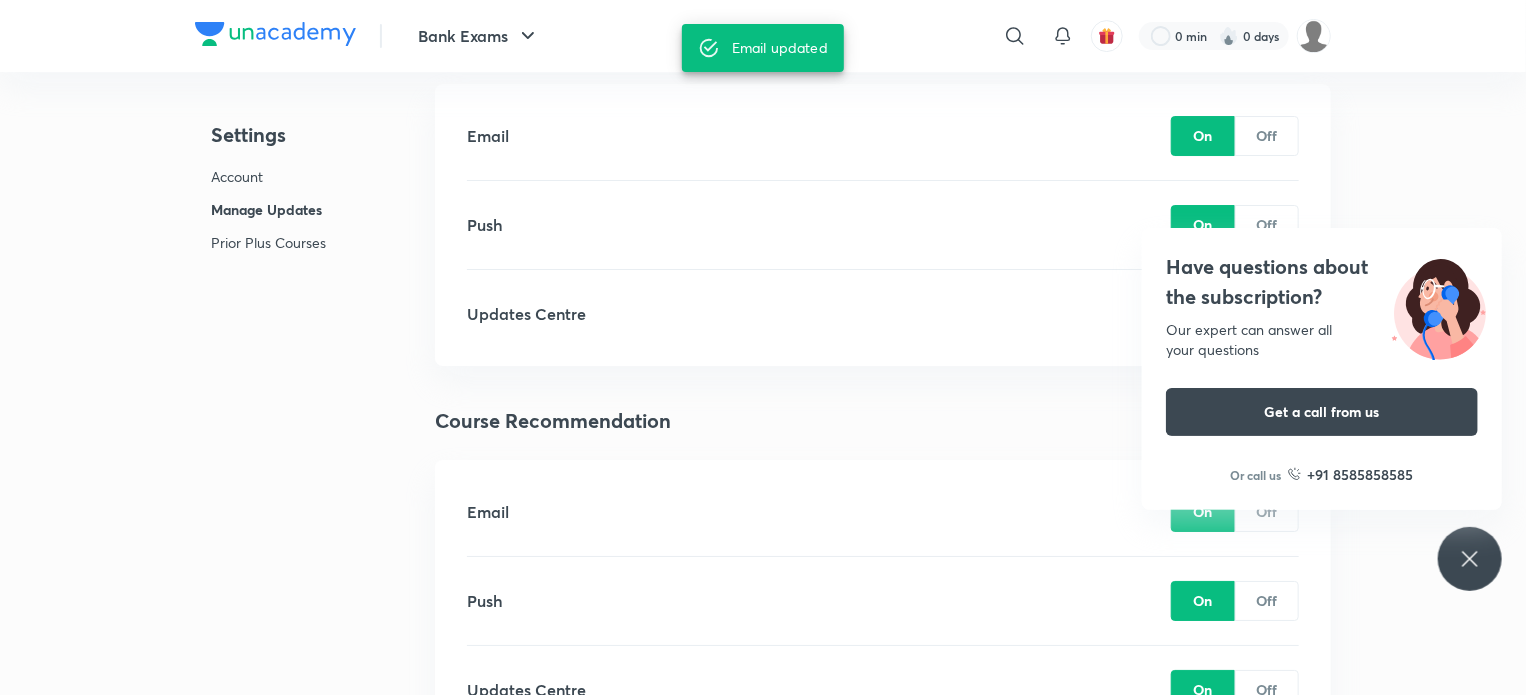 scroll, scrollTop: 3485, scrollLeft: 0, axis: vertical 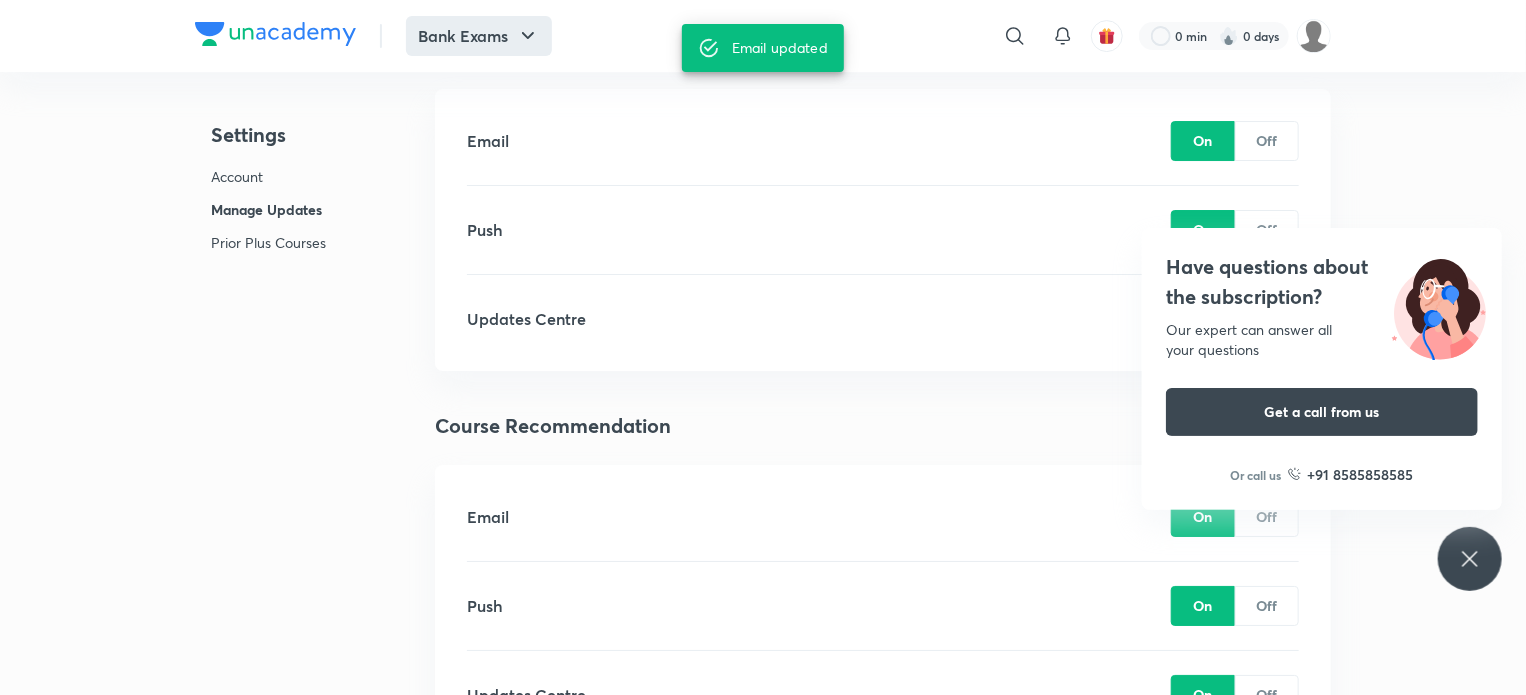 click on "Bank Exams" at bounding box center [479, 36] 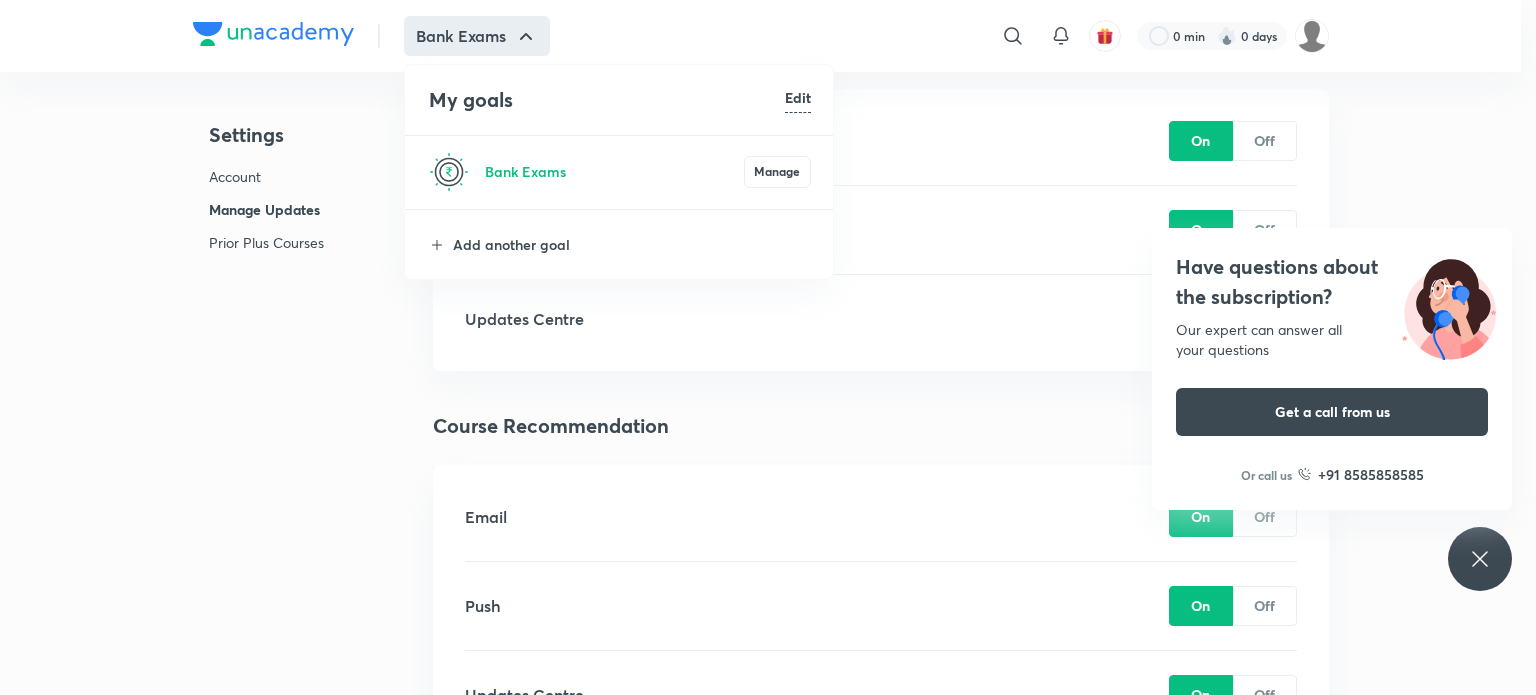 click at bounding box center [768, 347] 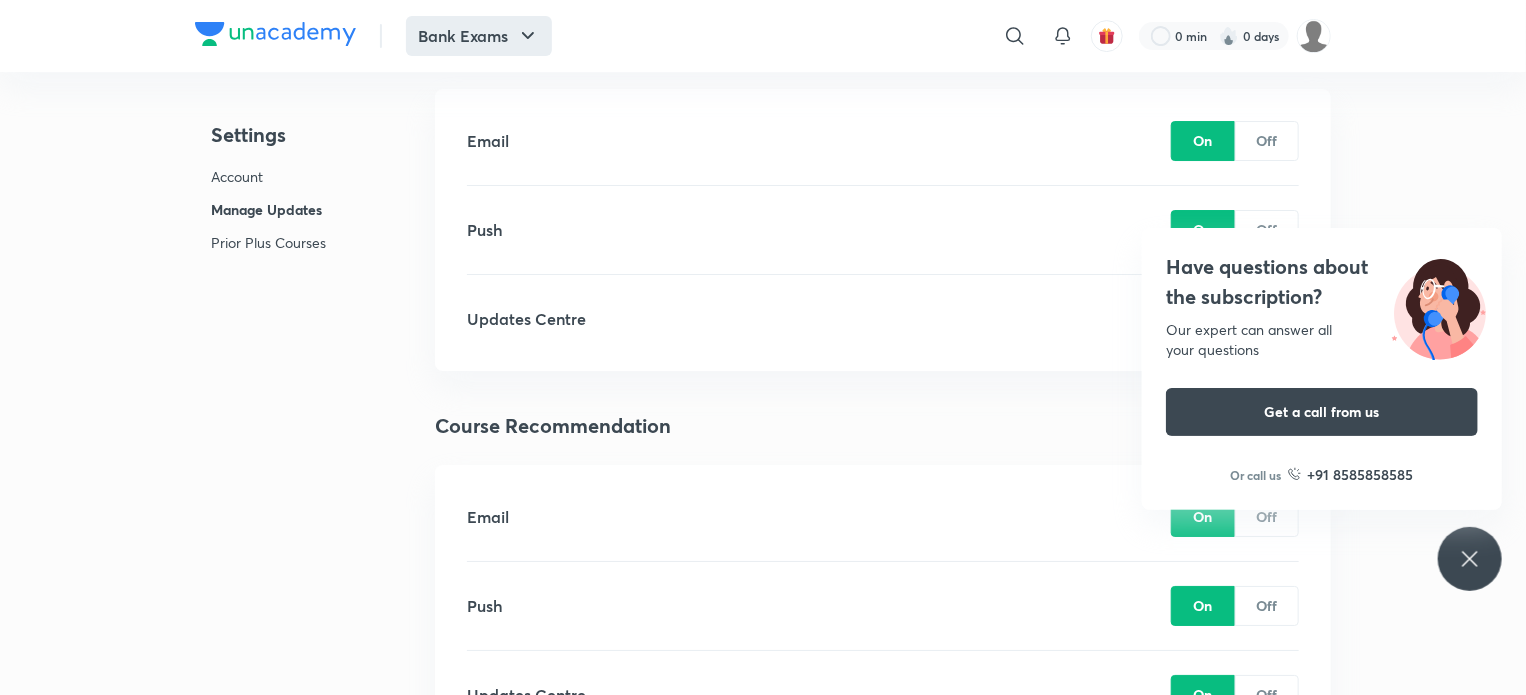 click on "Bank Exams" at bounding box center (479, 36) 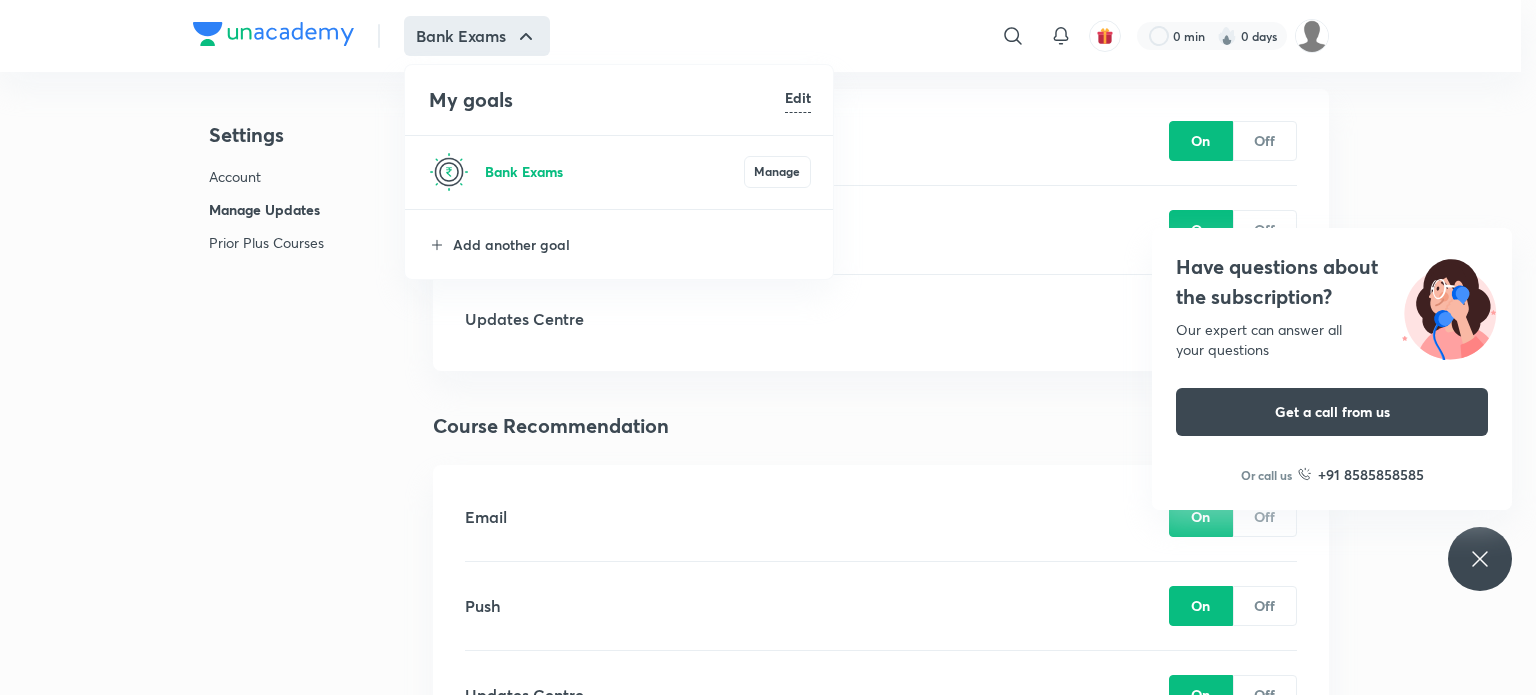 click on "Bank Exams" at bounding box center (614, 171) 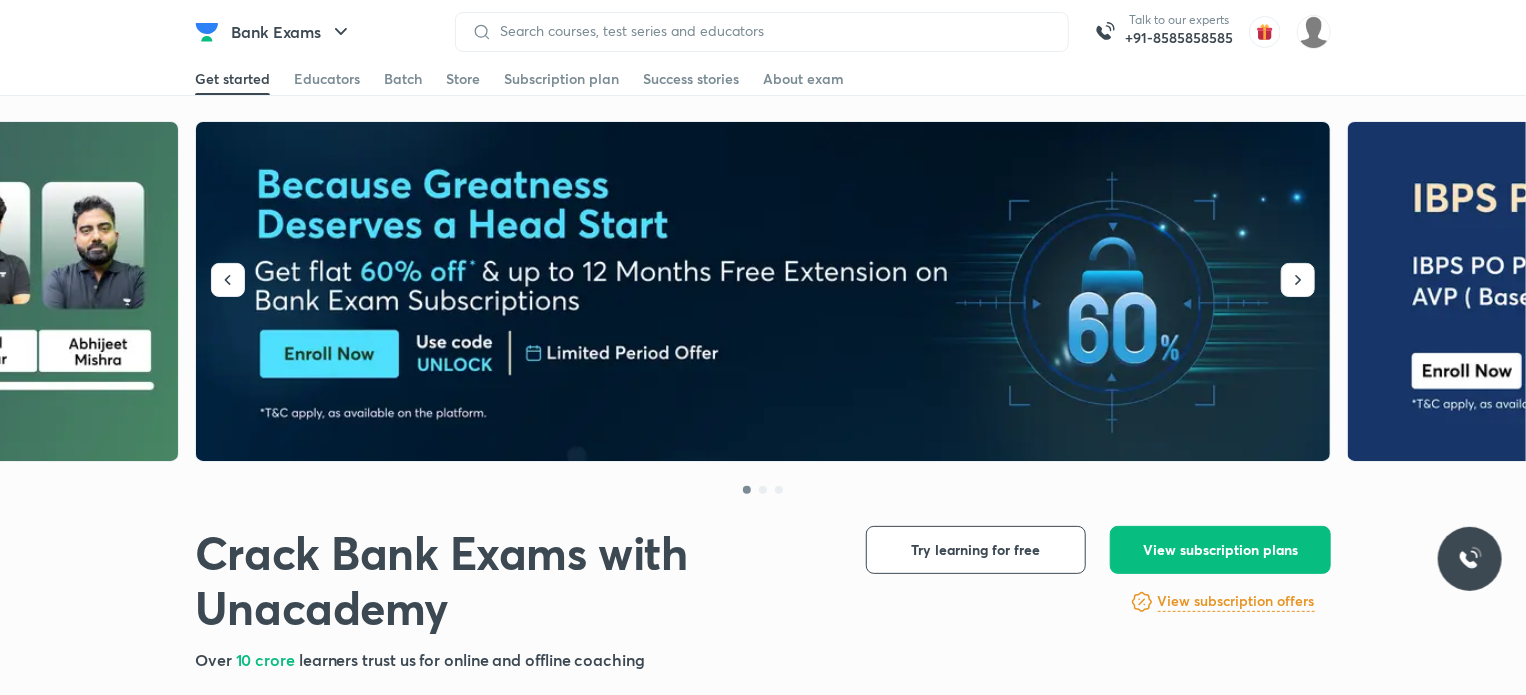scroll, scrollTop: 174, scrollLeft: 0, axis: vertical 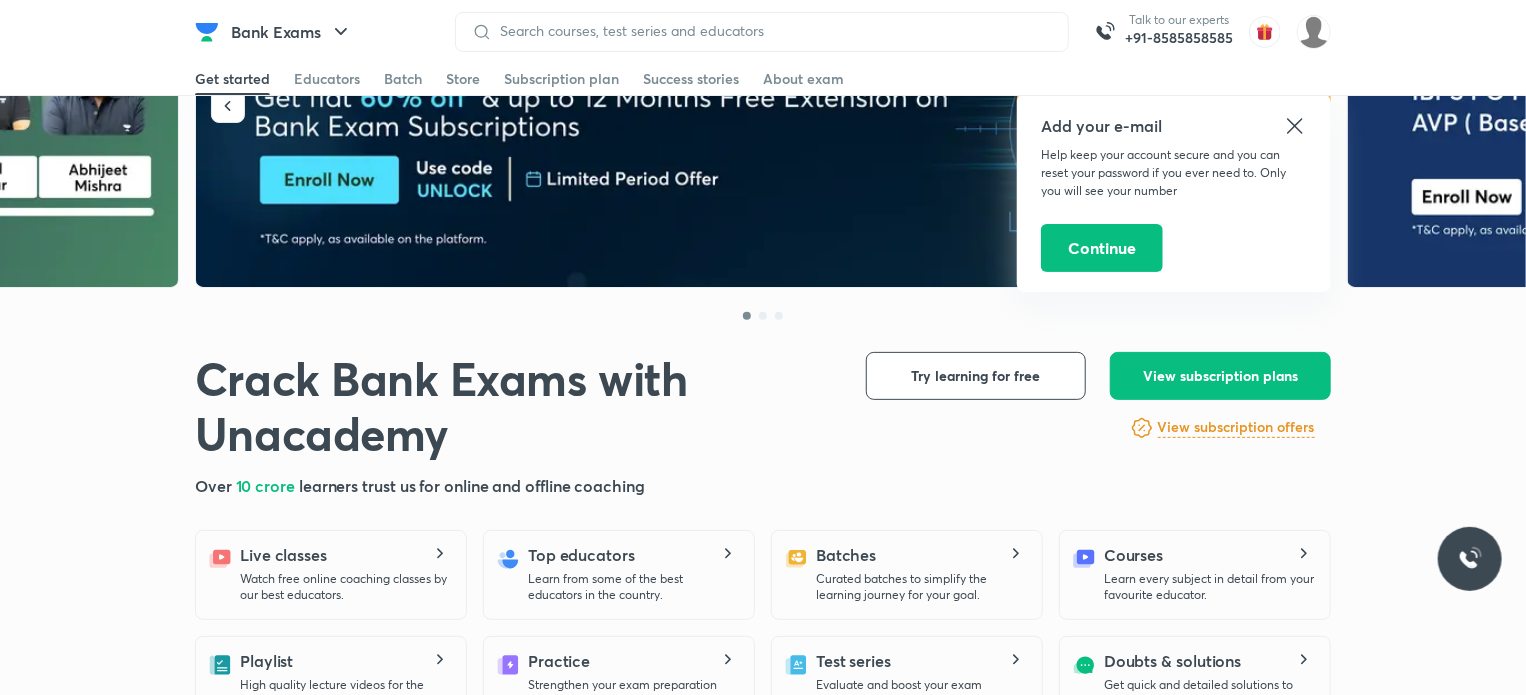 click 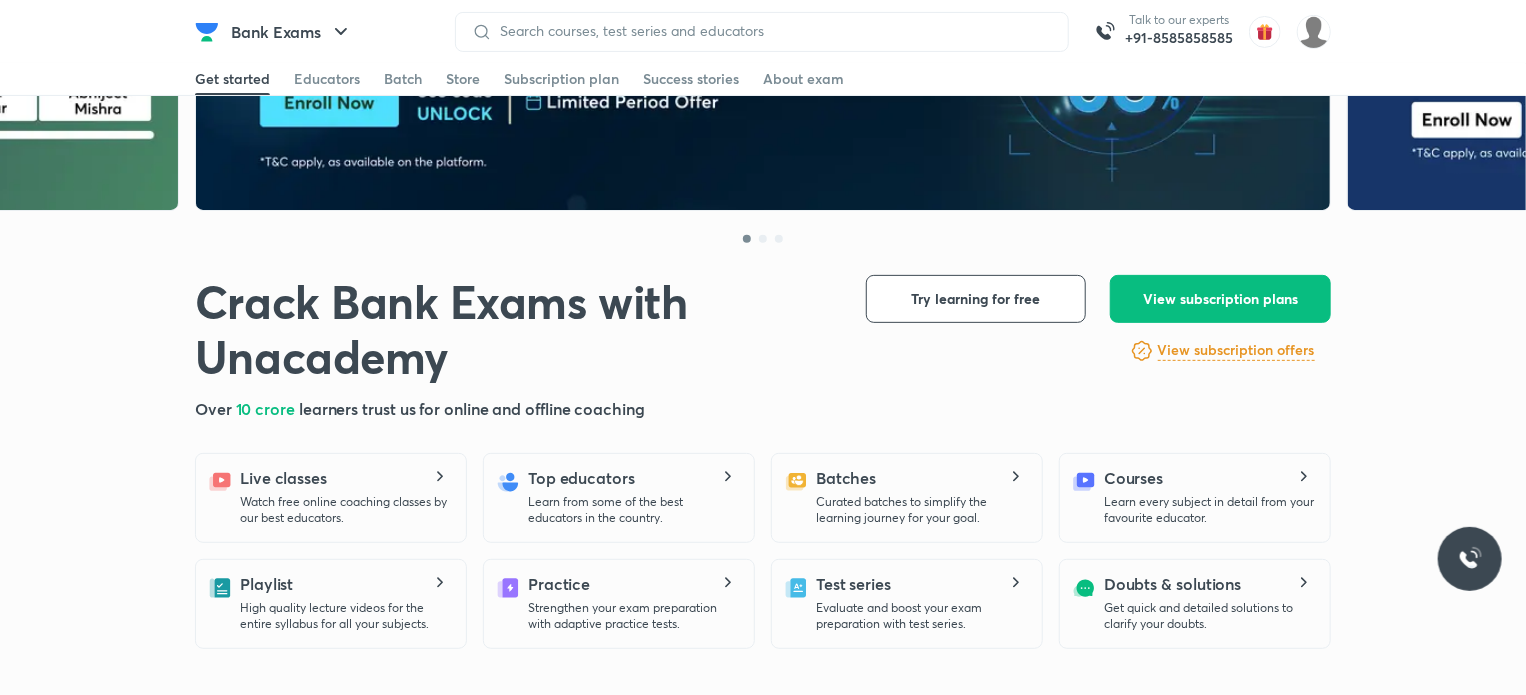 scroll, scrollTop: 252, scrollLeft: 0, axis: vertical 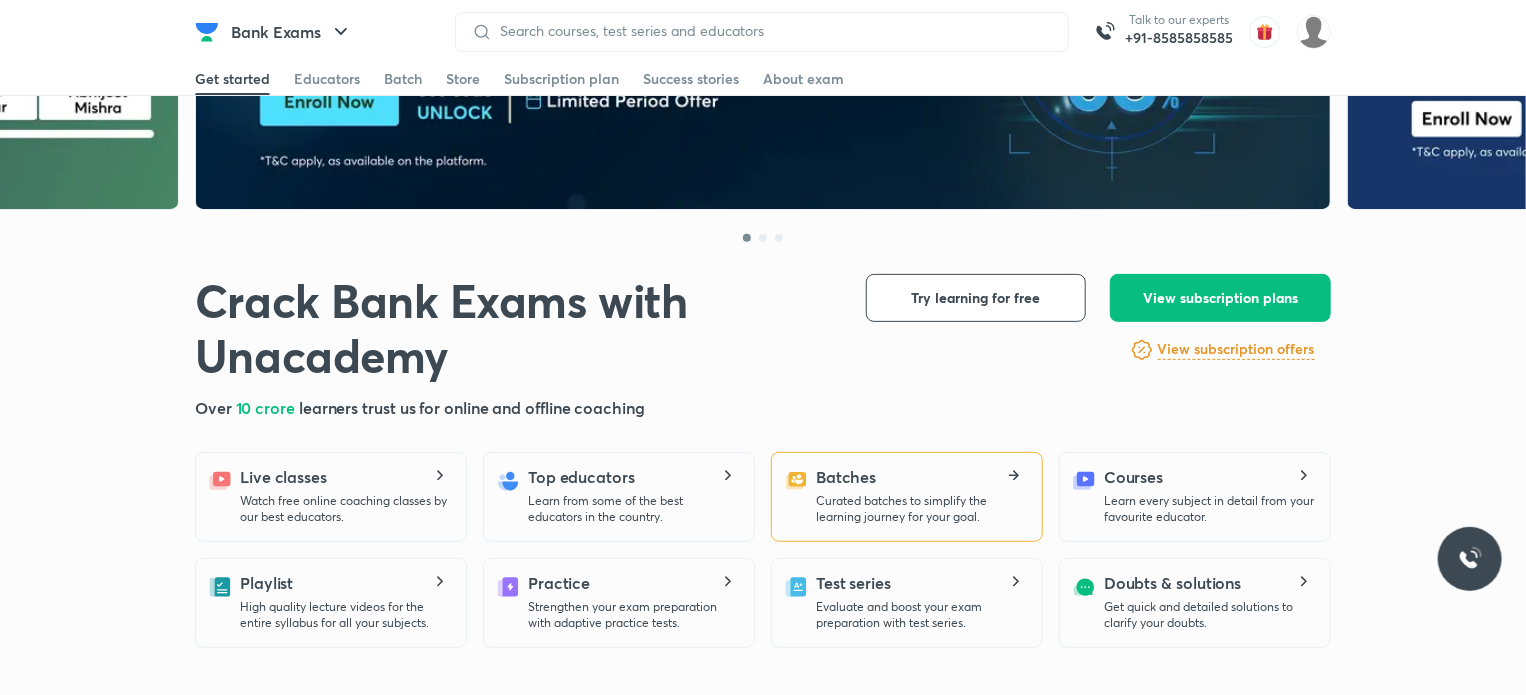 click on "Batches Curated batches to simplify the learning journey for your goal." at bounding box center (921, 495) 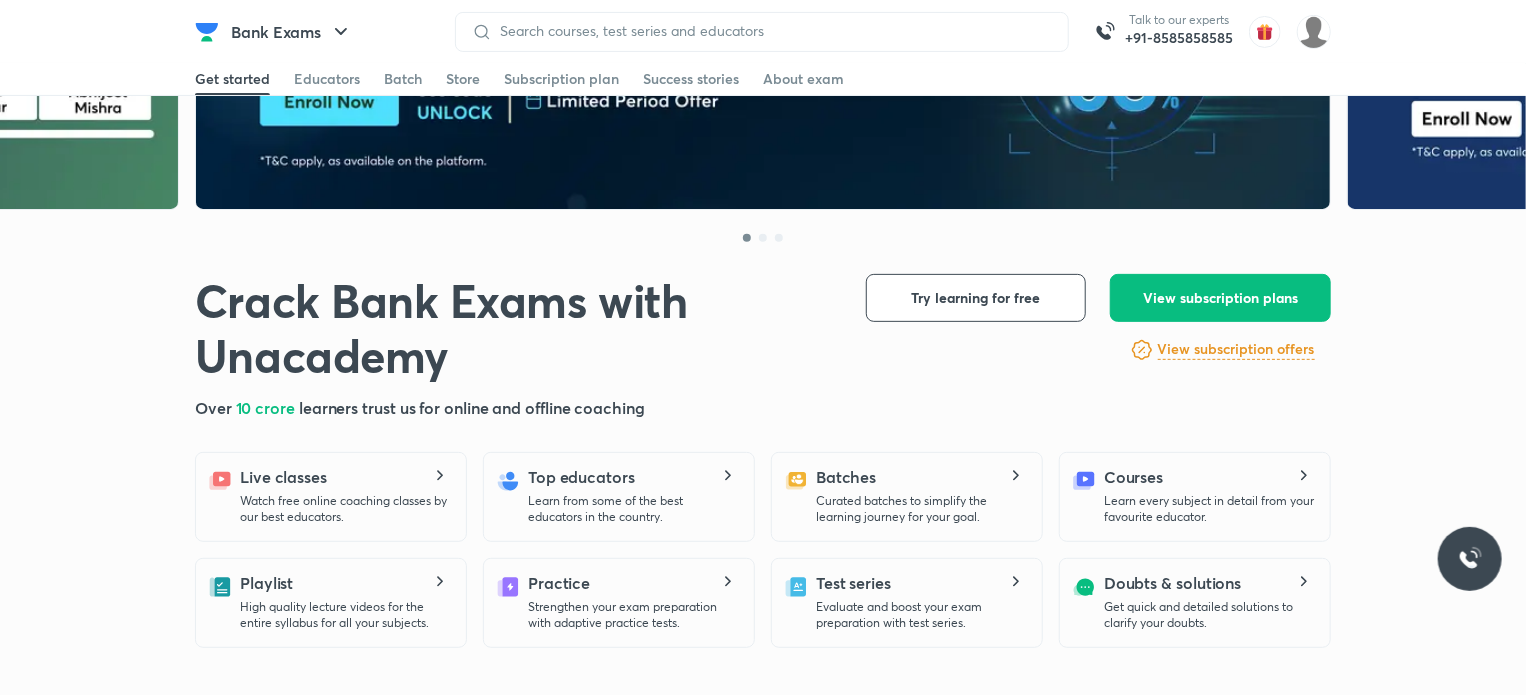 scroll, scrollTop: 0, scrollLeft: 0, axis: both 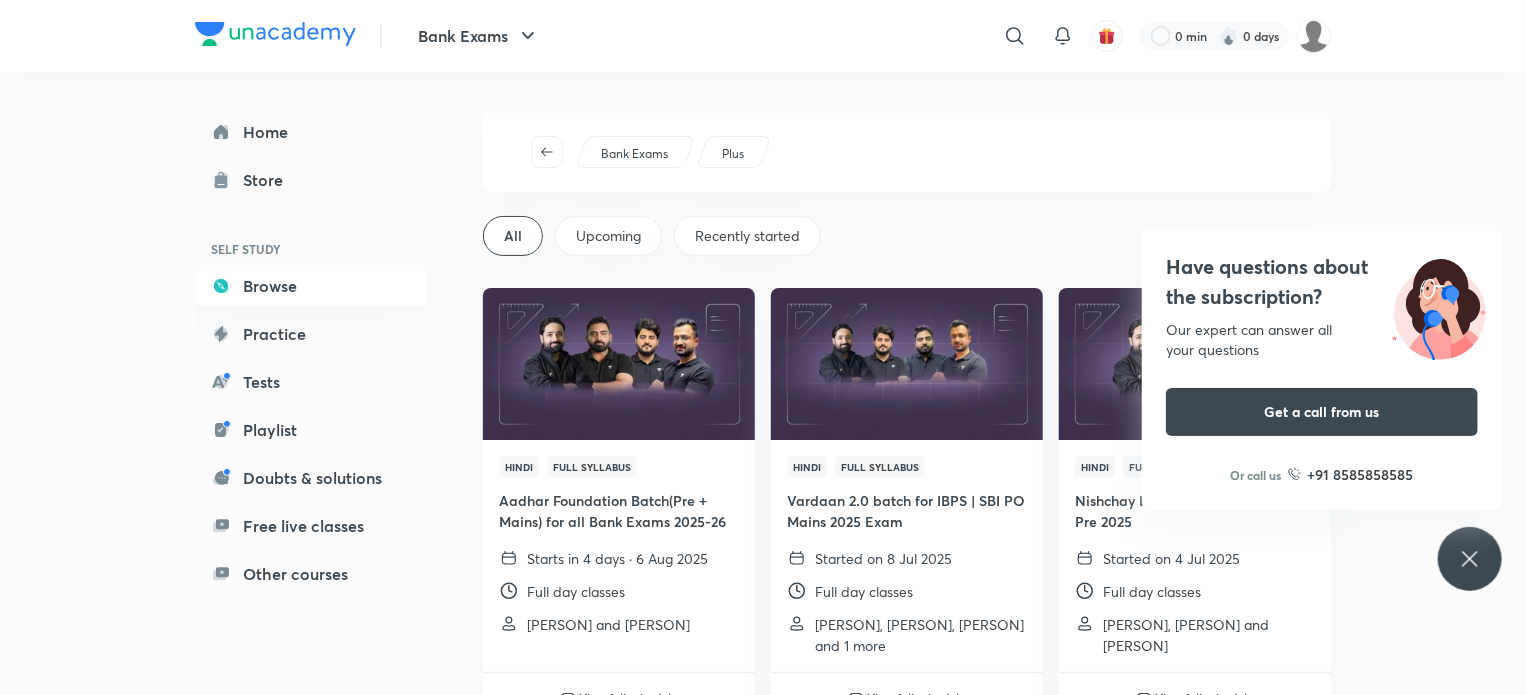 click 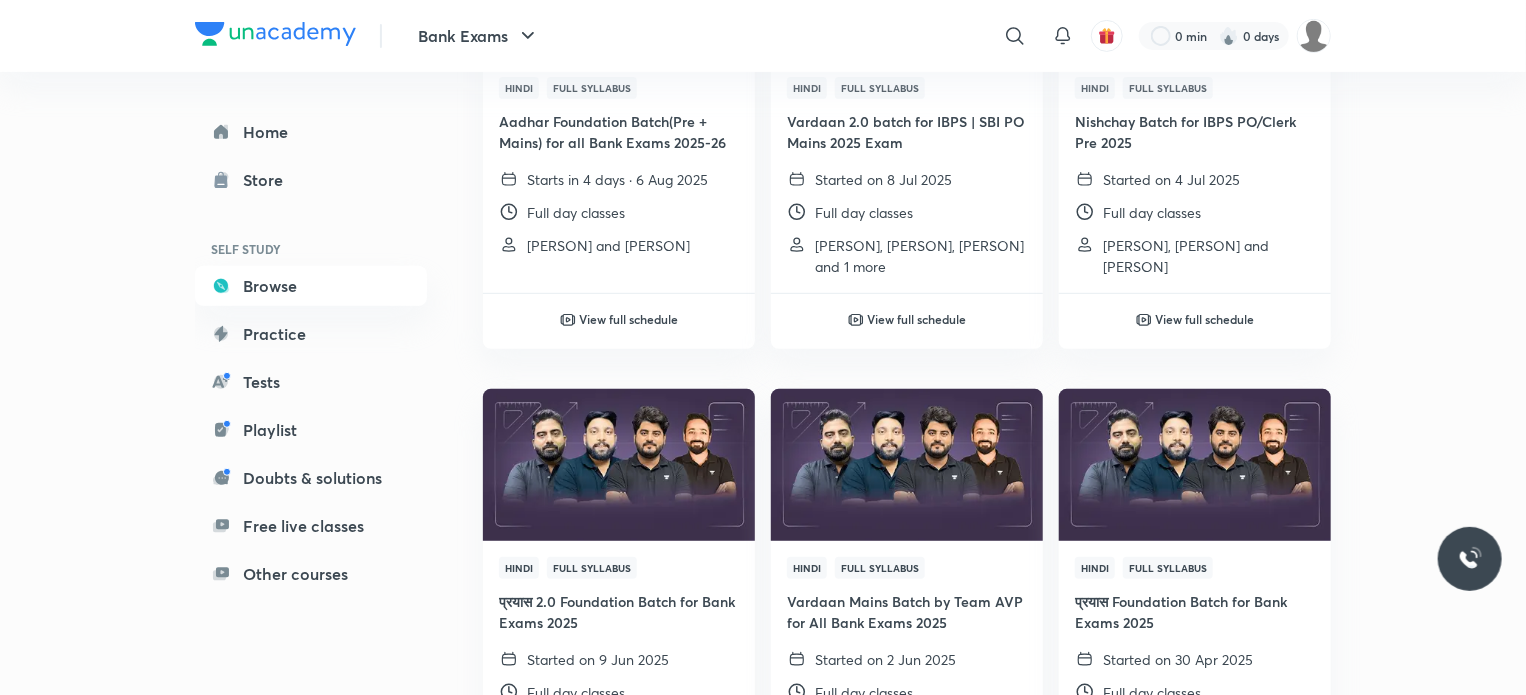 scroll, scrollTop: 328, scrollLeft: 0, axis: vertical 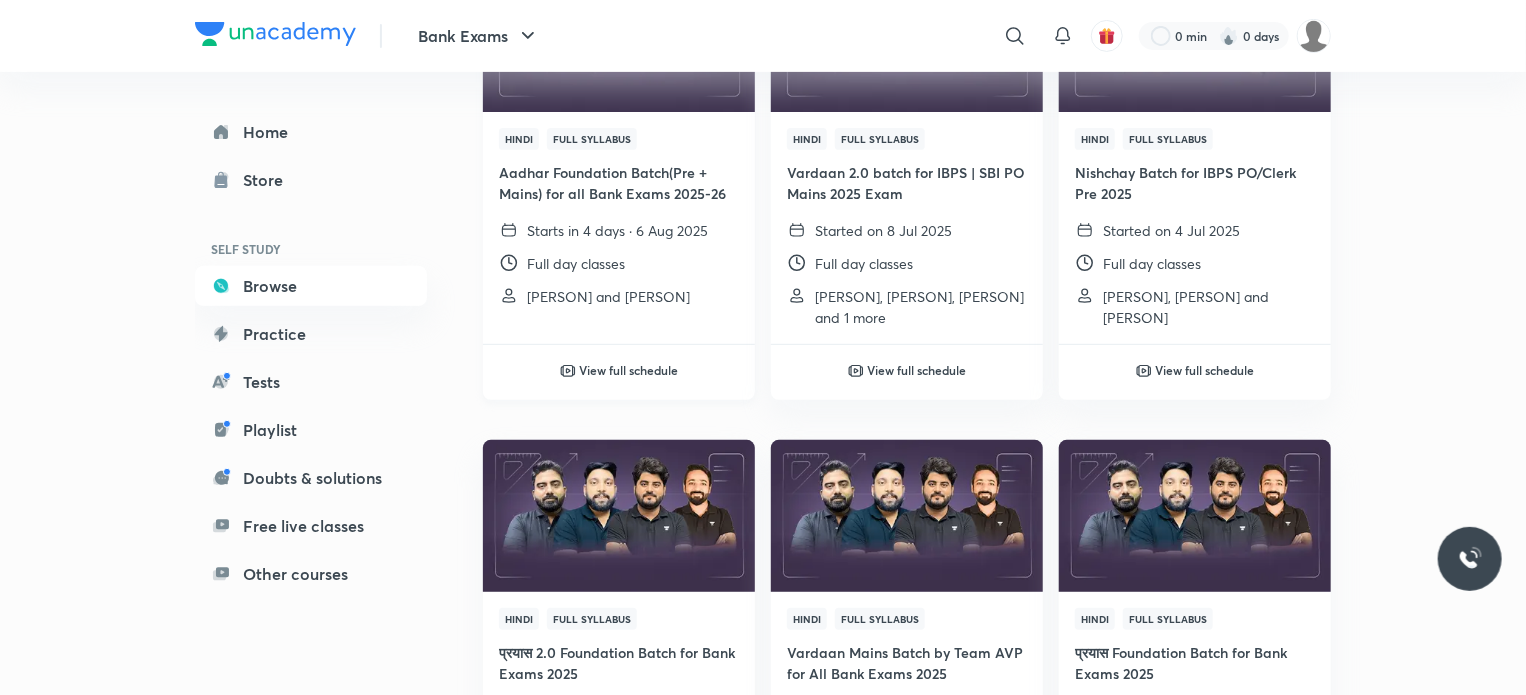 click on "View full schedule" at bounding box center (629, 370) 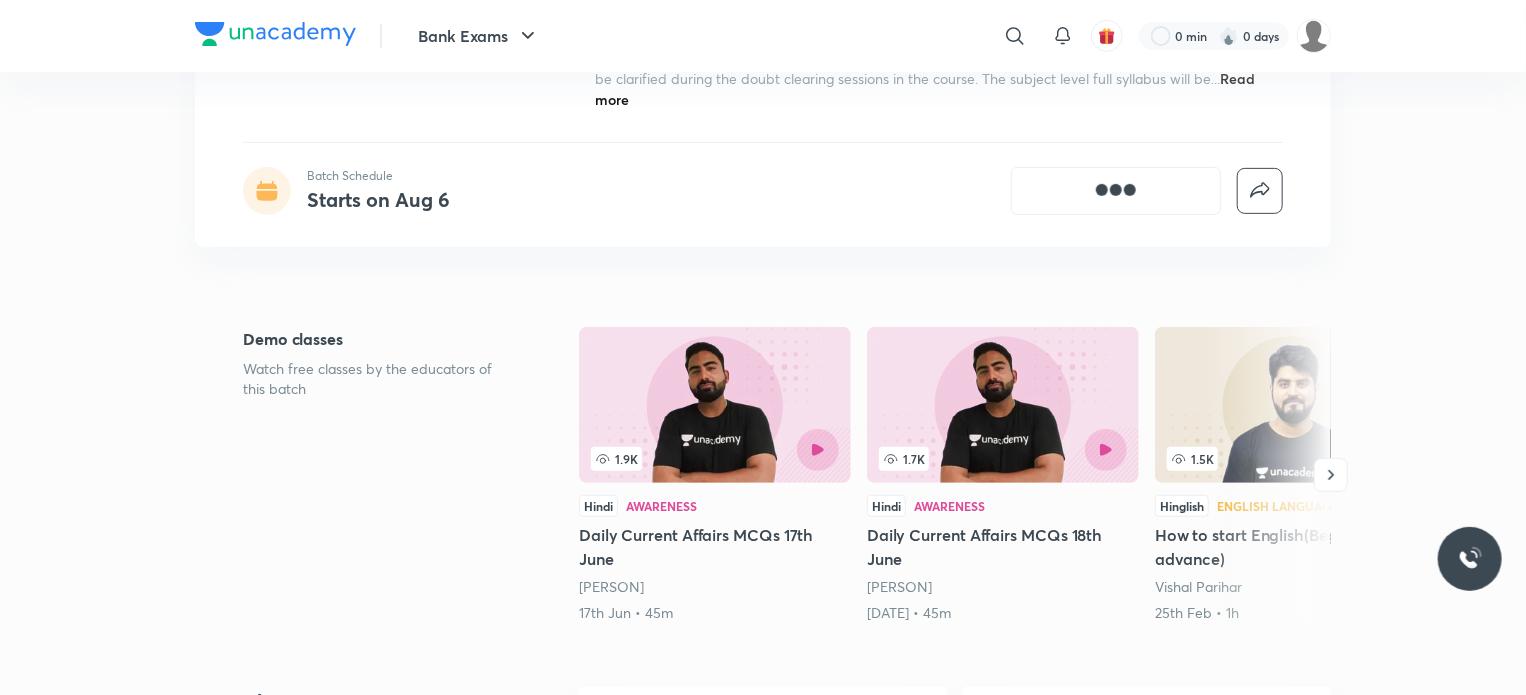 scroll, scrollTop: 0, scrollLeft: 0, axis: both 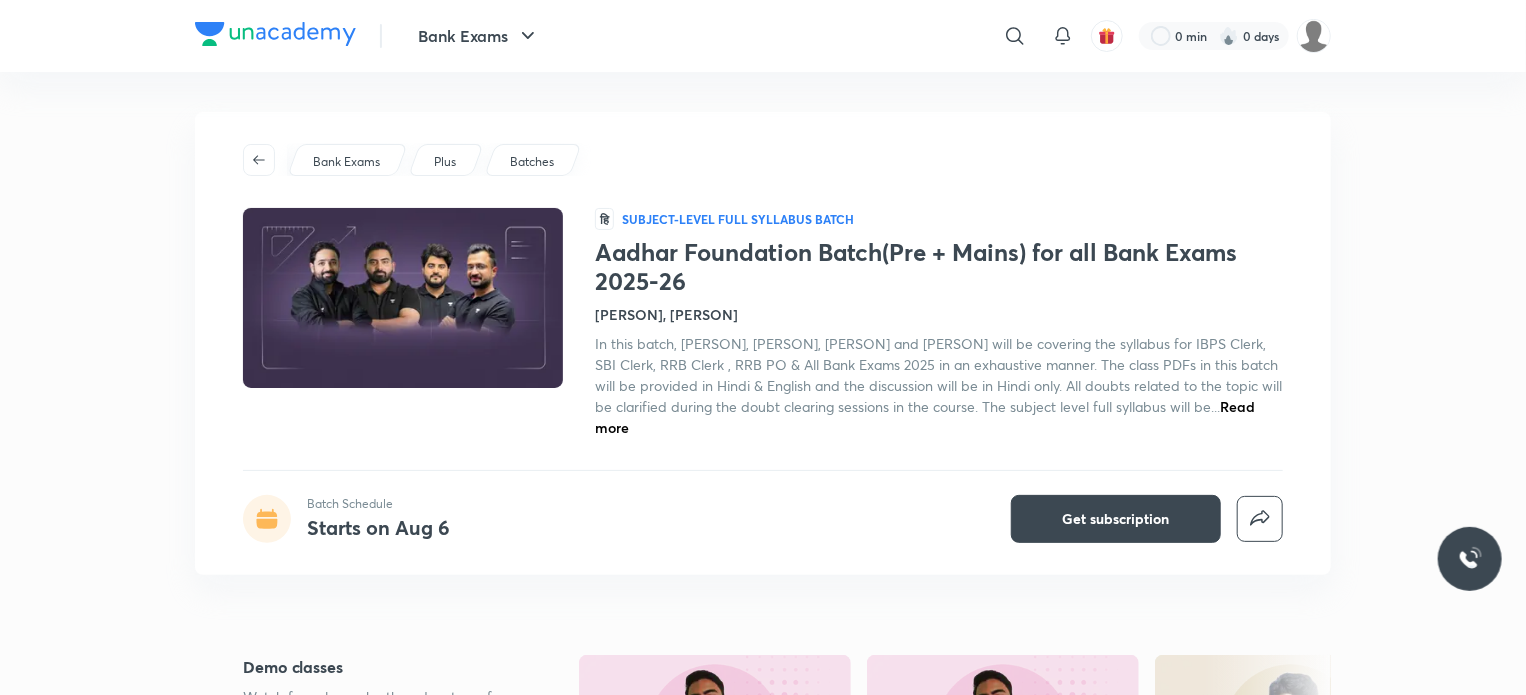 click on "Read more" at bounding box center (925, 417) 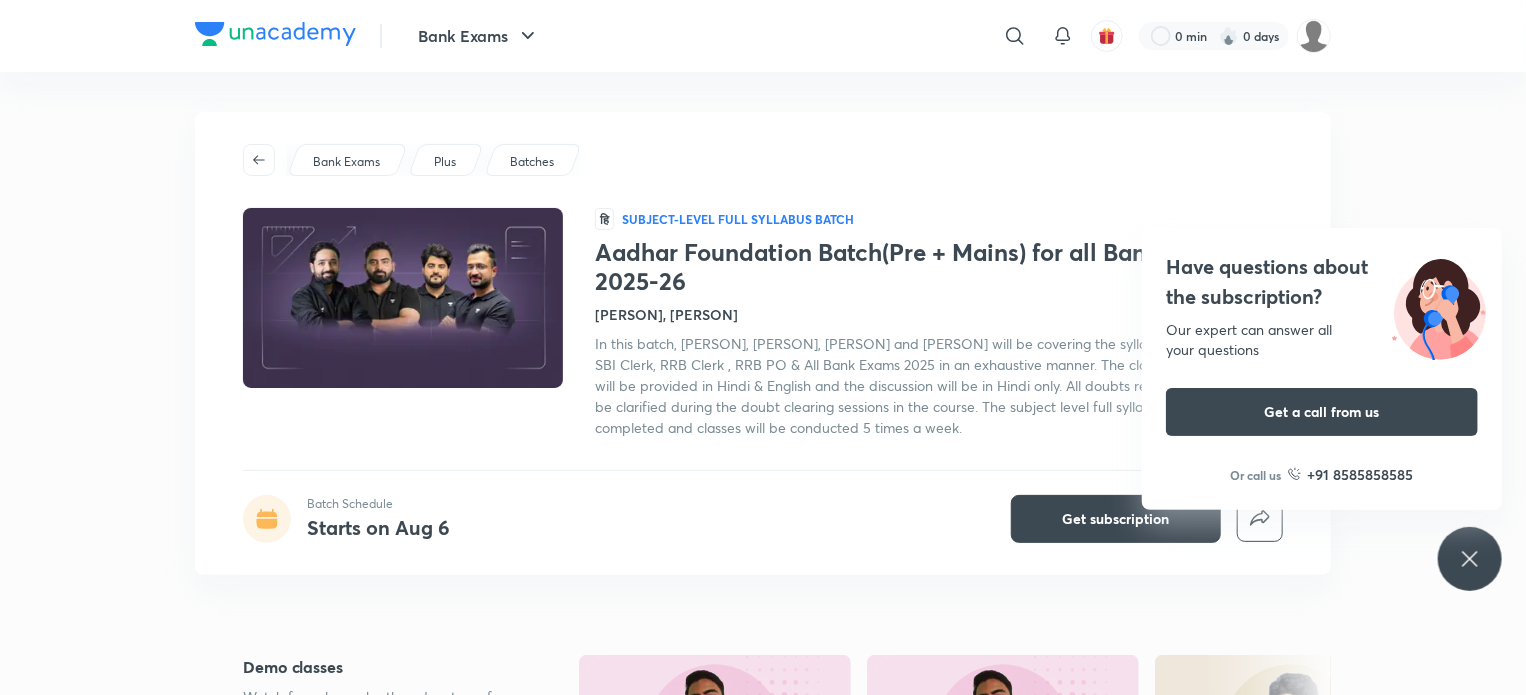 click 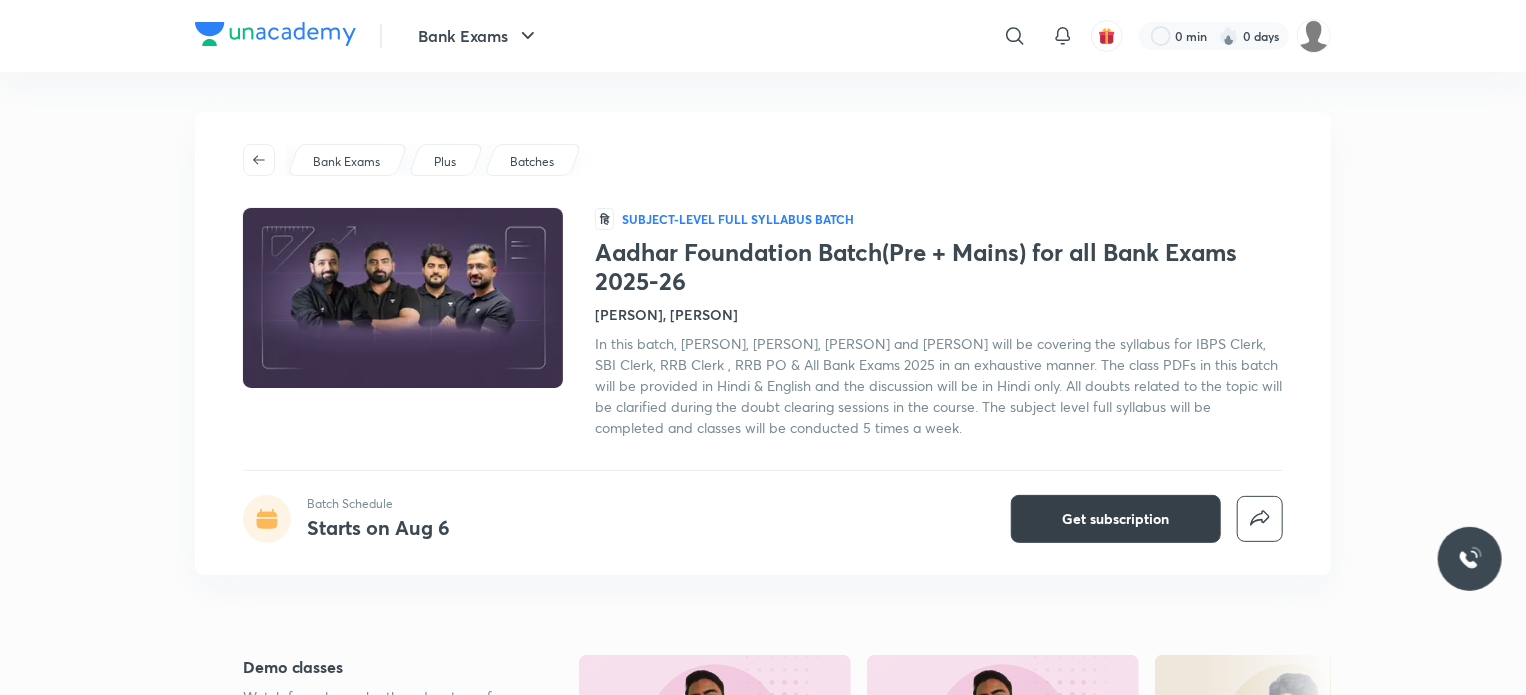 click on "Get subscription" at bounding box center [1116, 519] 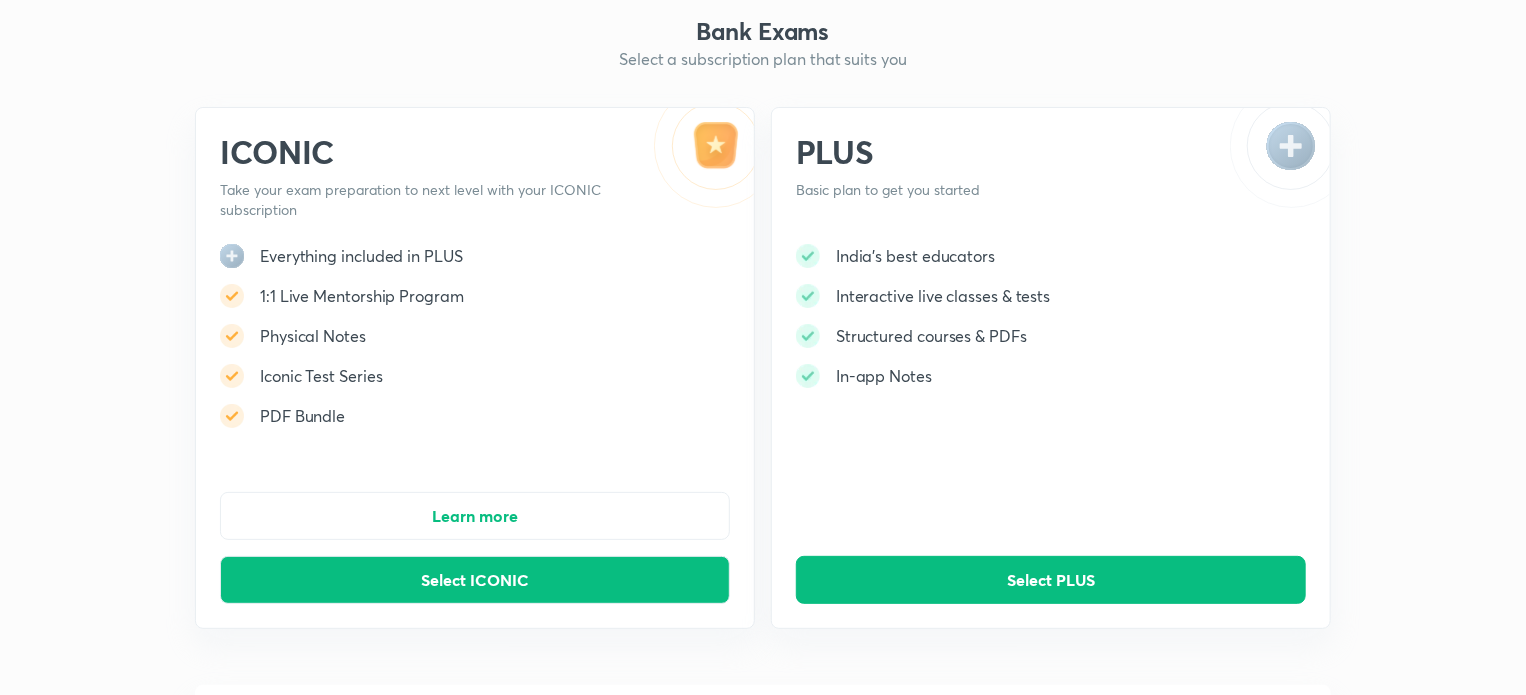 scroll, scrollTop: 34, scrollLeft: 0, axis: vertical 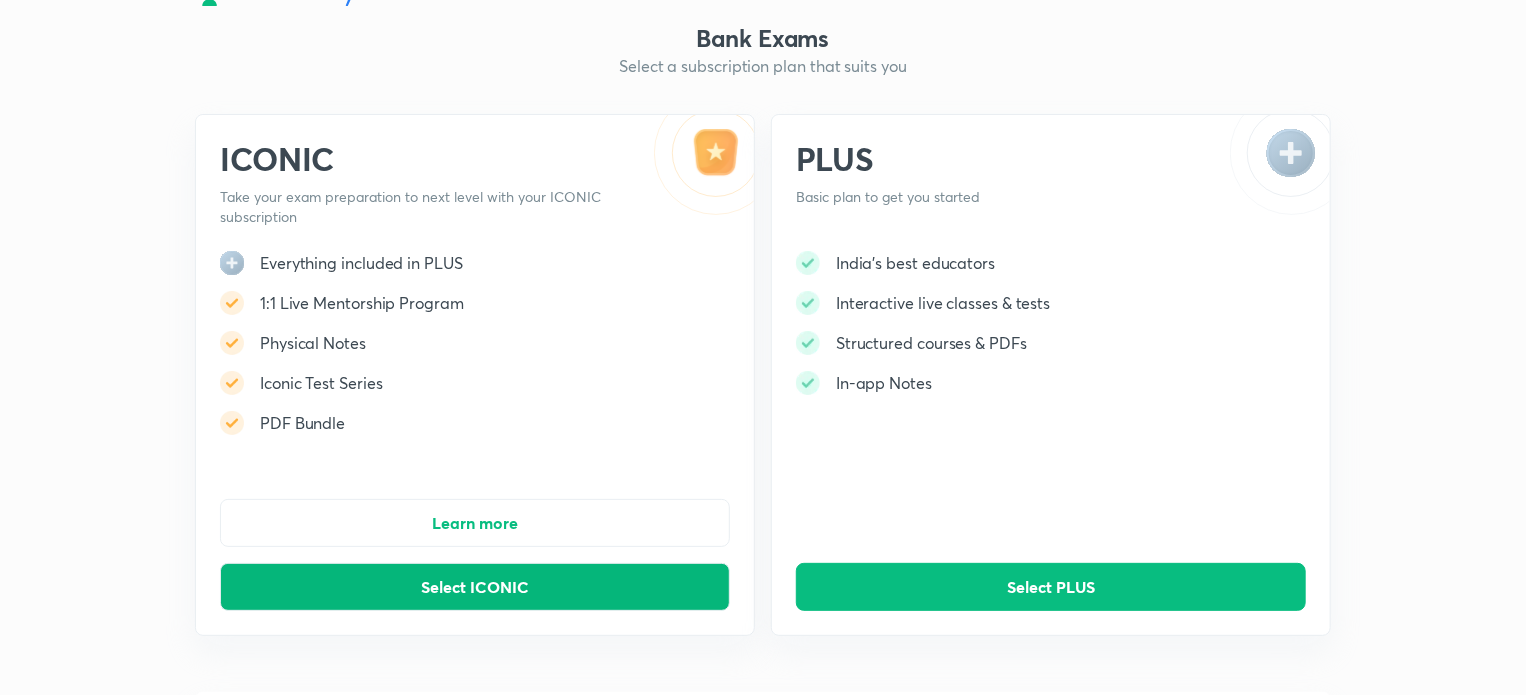 click on "Select ICONIC" at bounding box center (475, 587) 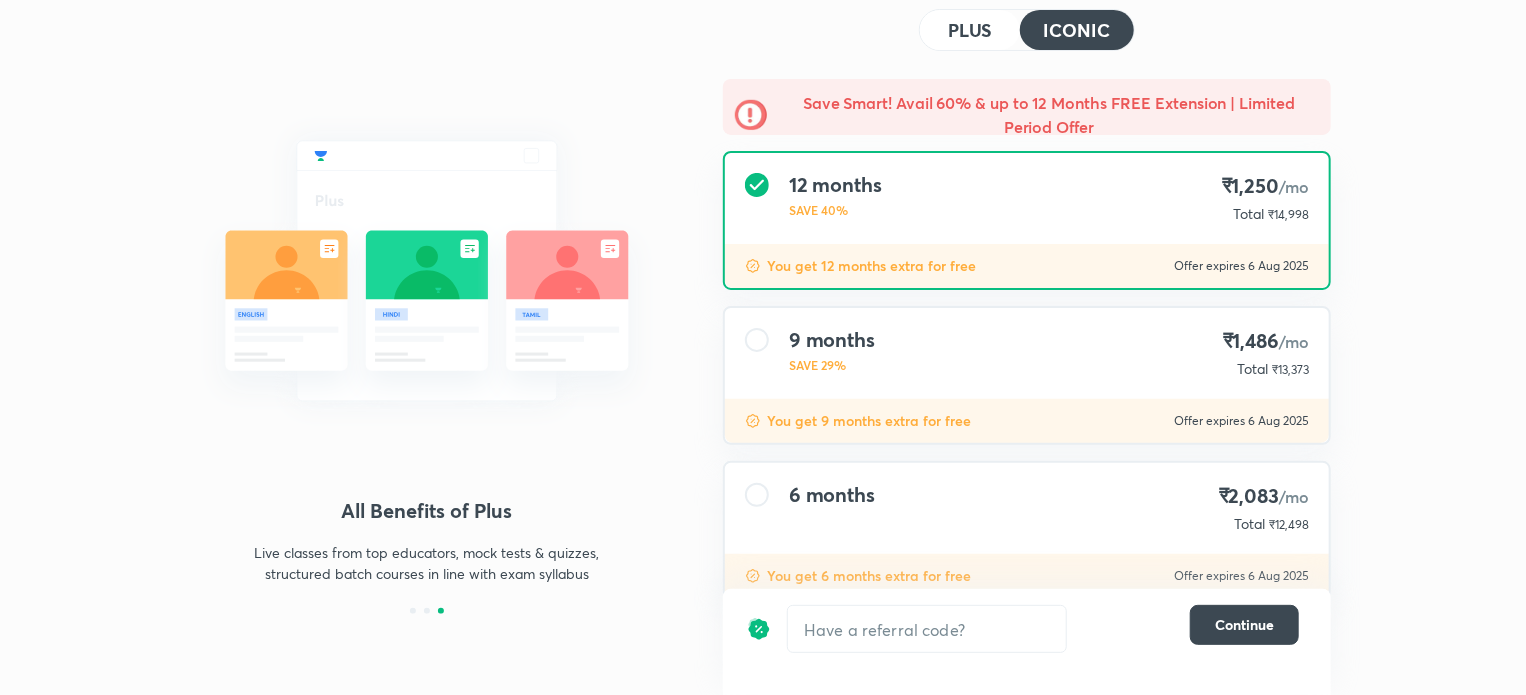 scroll, scrollTop: 155, scrollLeft: 0, axis: vertical 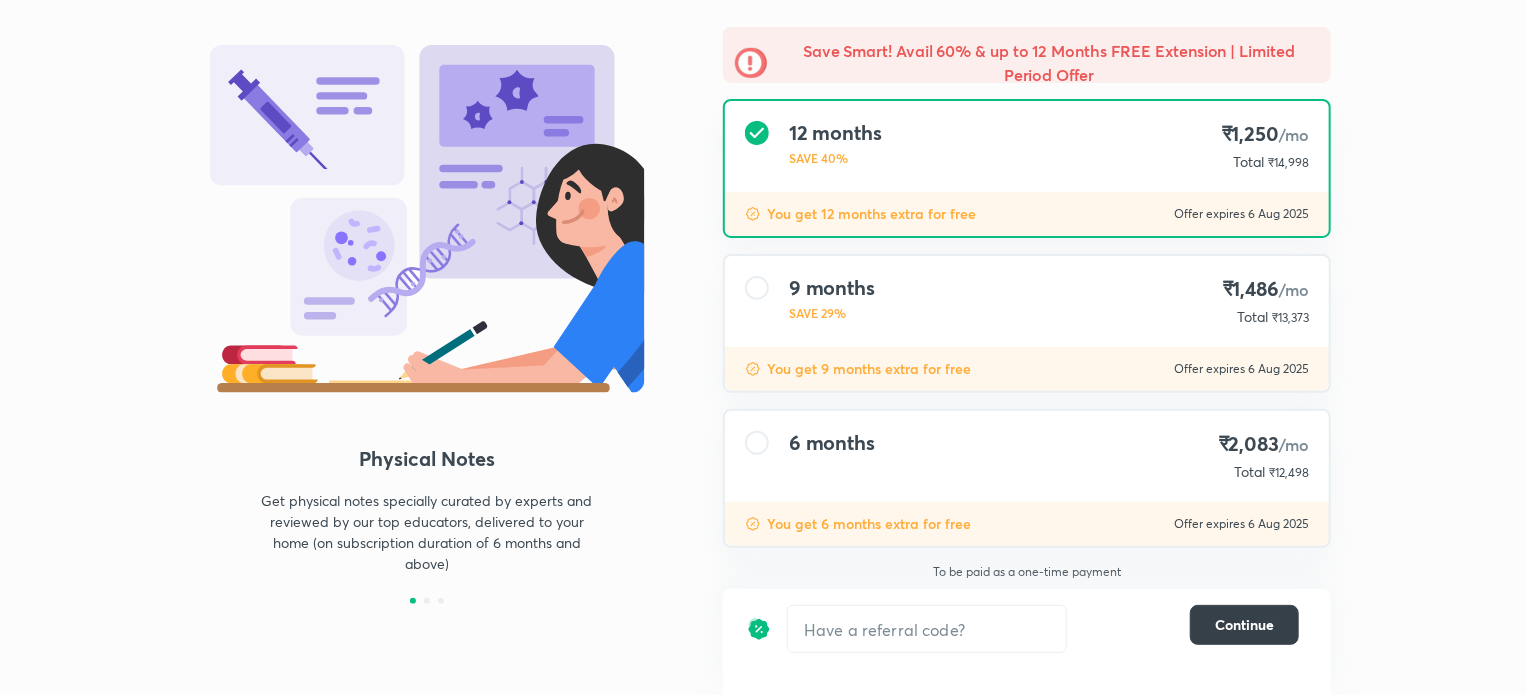 click on "Continue" at bounding box center (1244, 625) 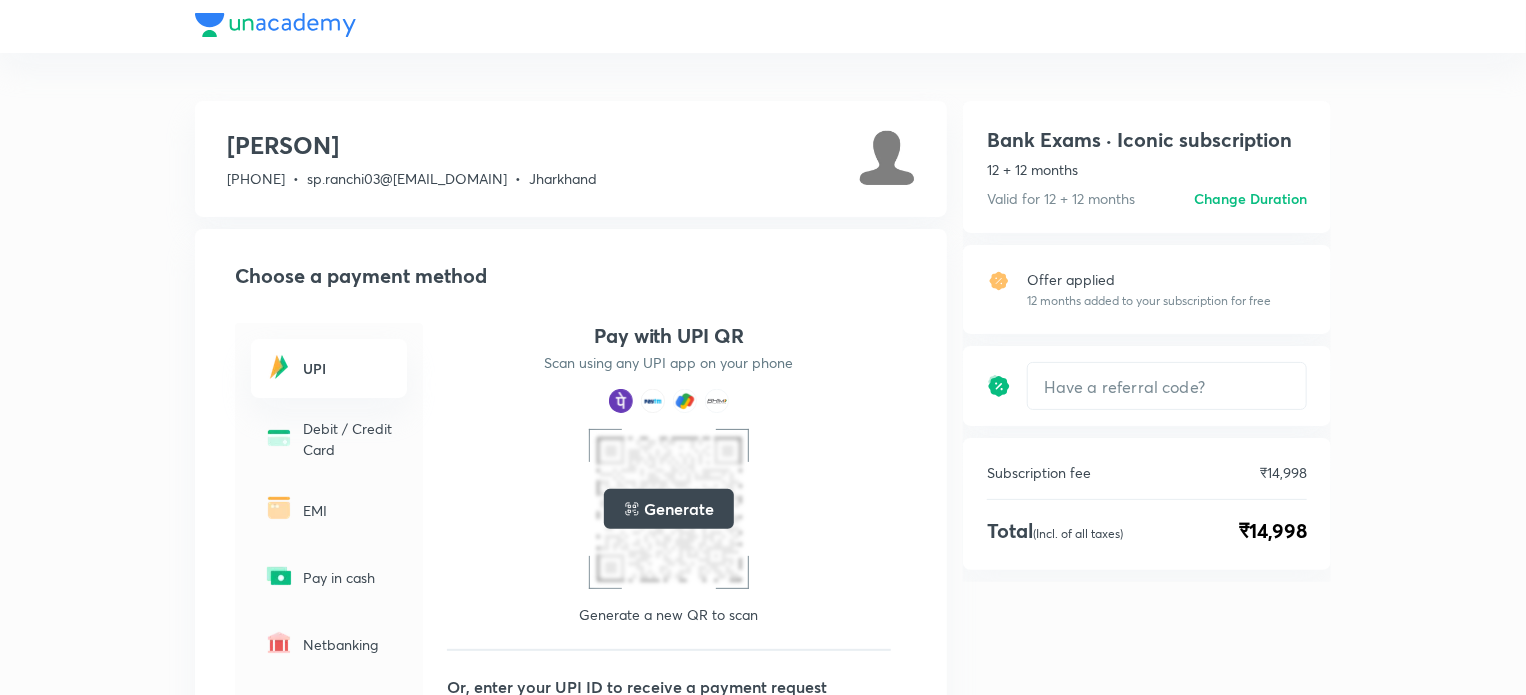 scroll, scrollTop: 0, scrollLeft: 0, axis: both 